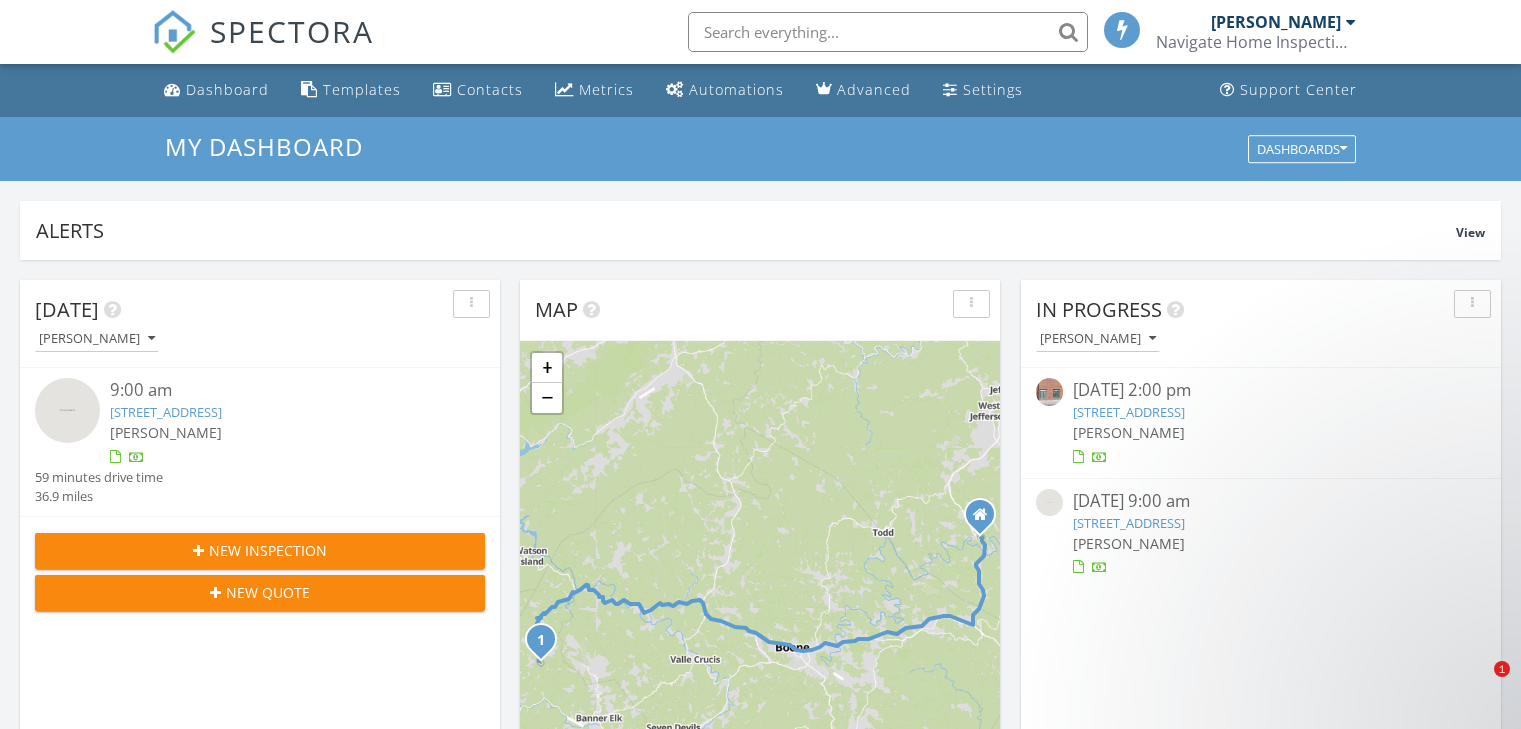 scroll, scrollTop: 435, scrollLeft: 0, axis: vertical 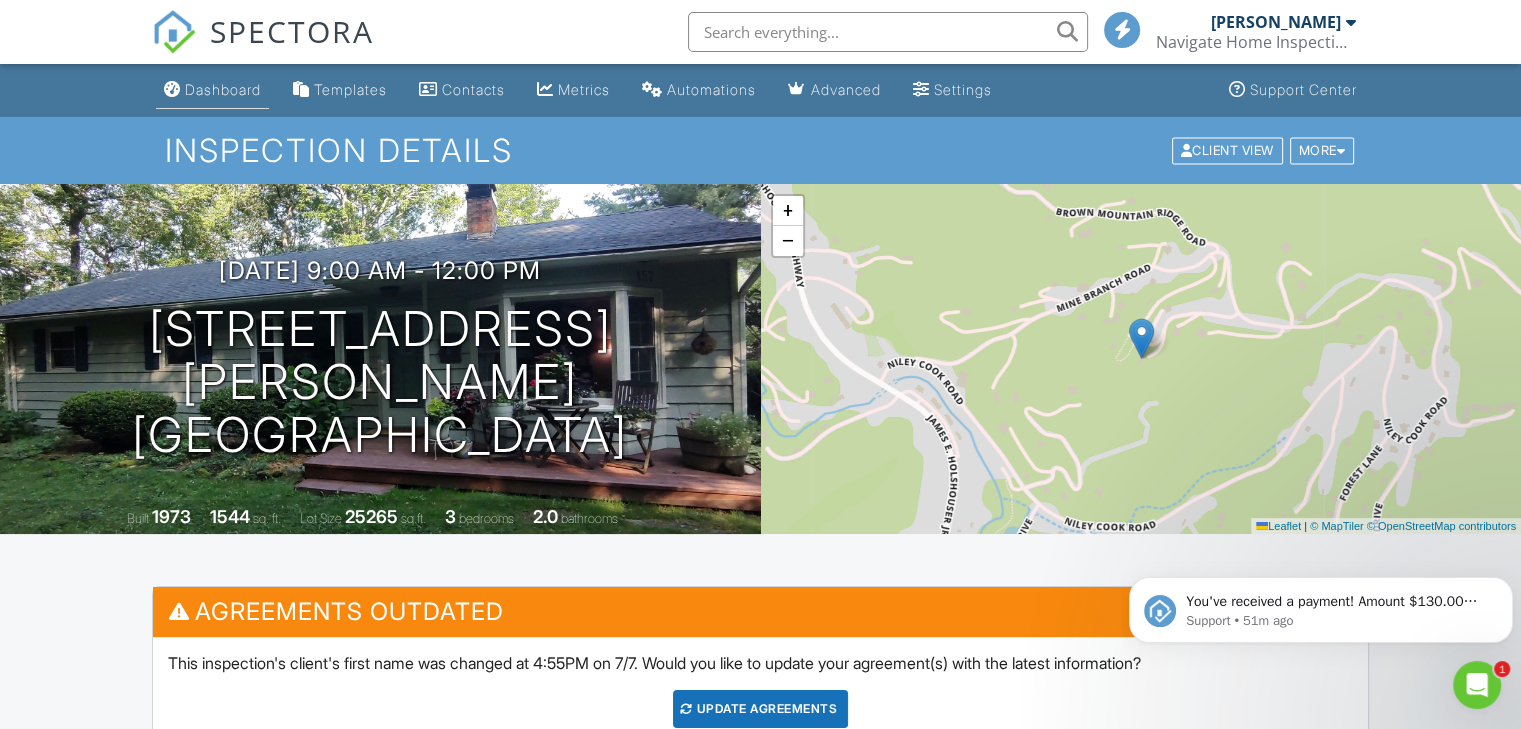 click on "Dashboard" at bounding box center (212, 90) 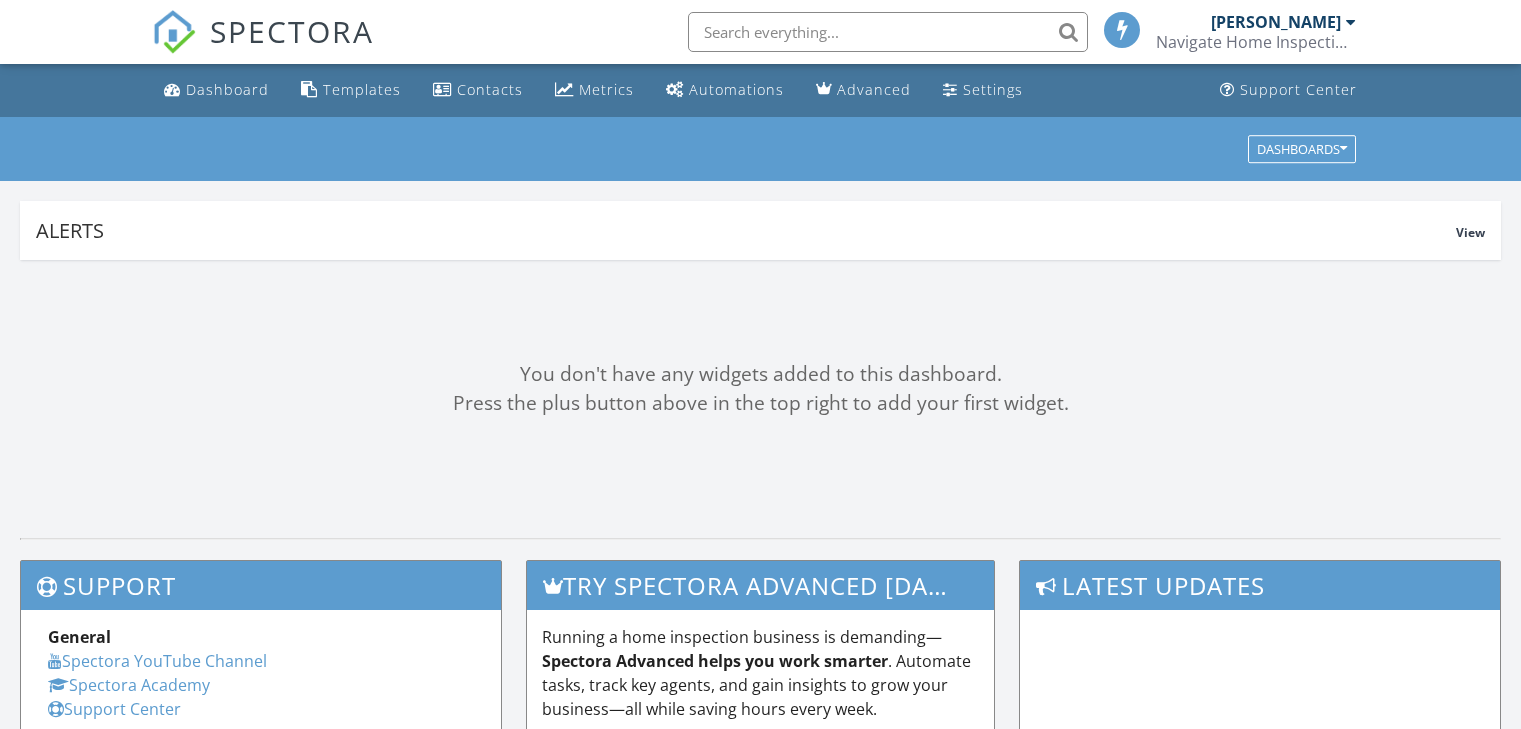 scroll, scrollTop: 0, scrollLeft: 0, axis: both 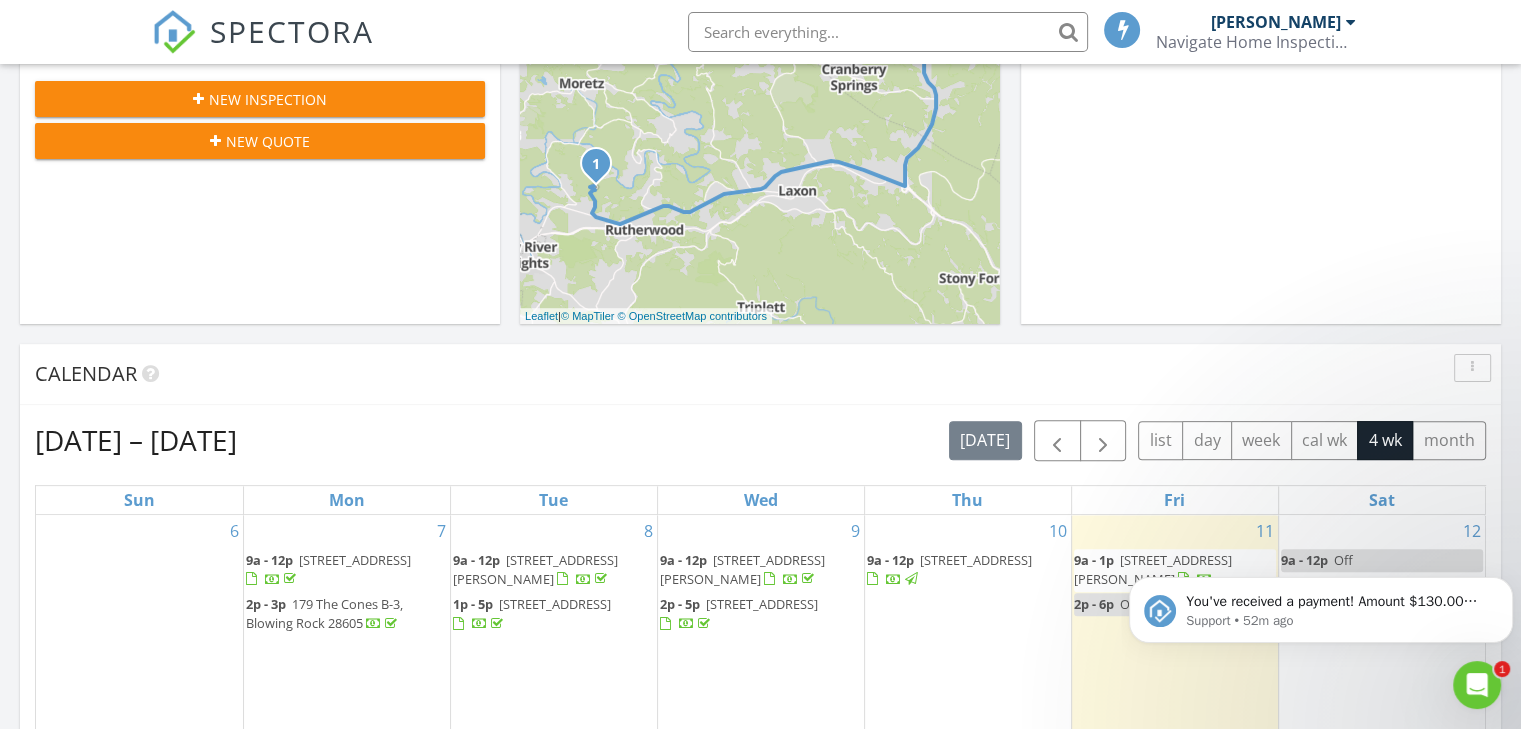 click on "Calendar" at bounding box center [745, 374] 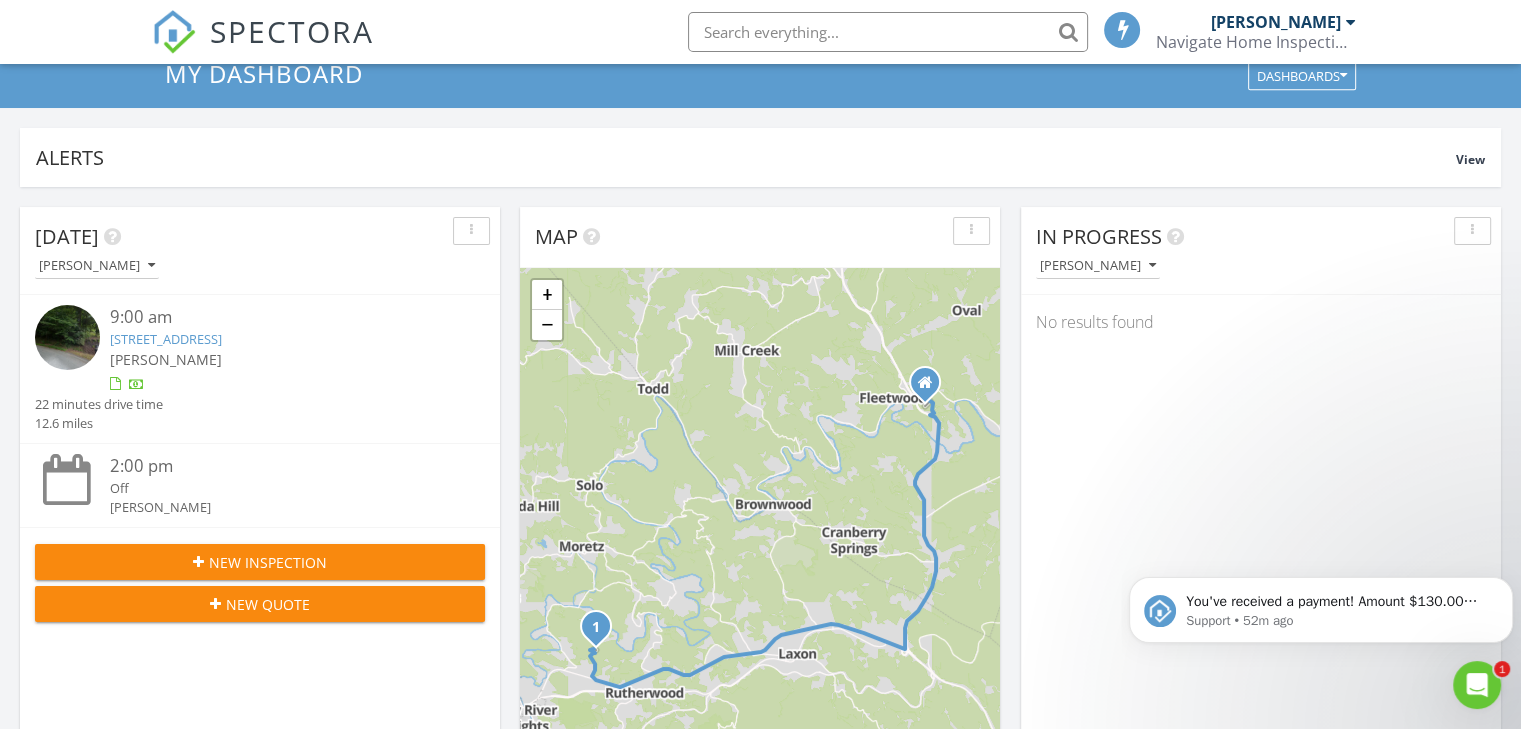 scroll, scrollTop: 0, scrollLeft: 0, axis: both 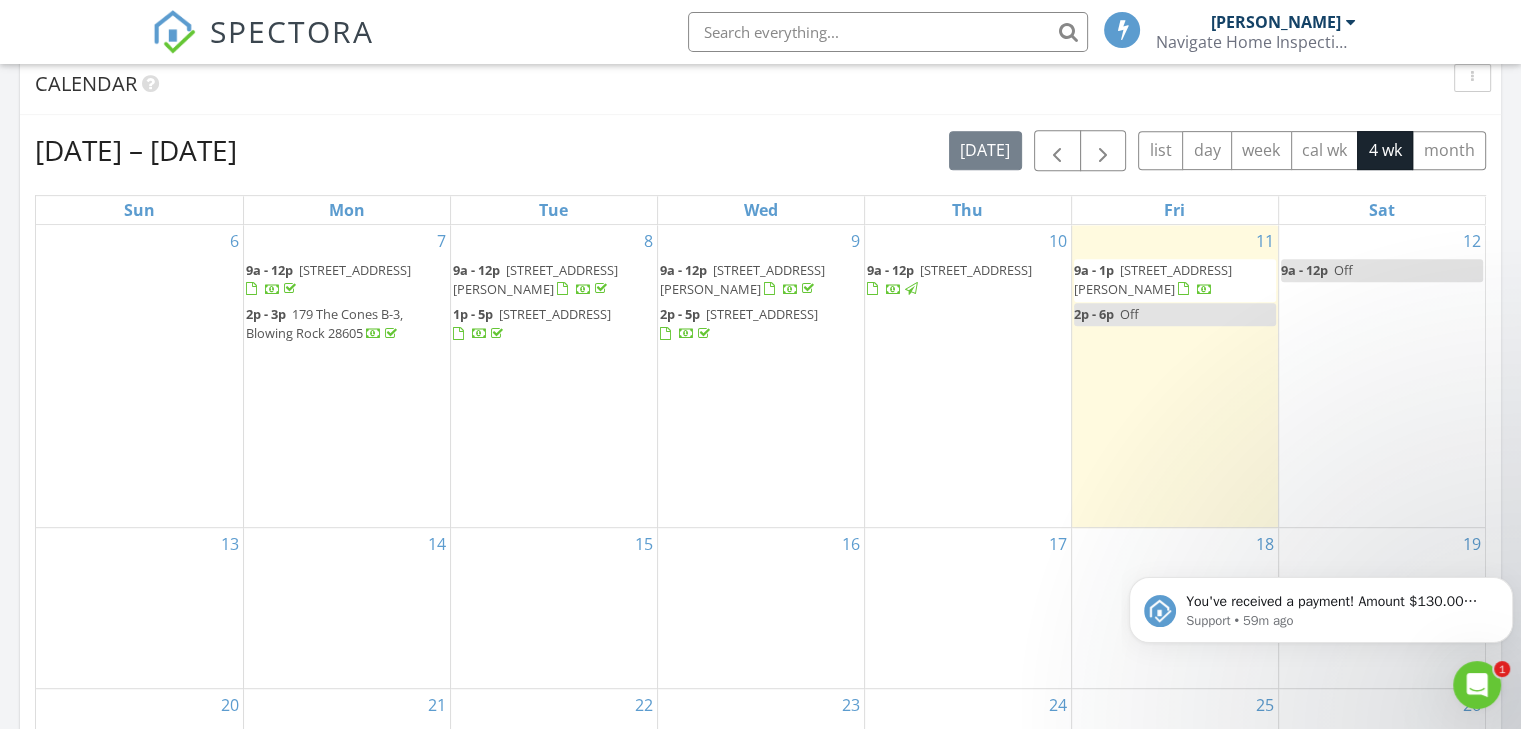 click on "[STREET_ADDRESS][PERSON_NAME]" at bounding box center [742, 279] 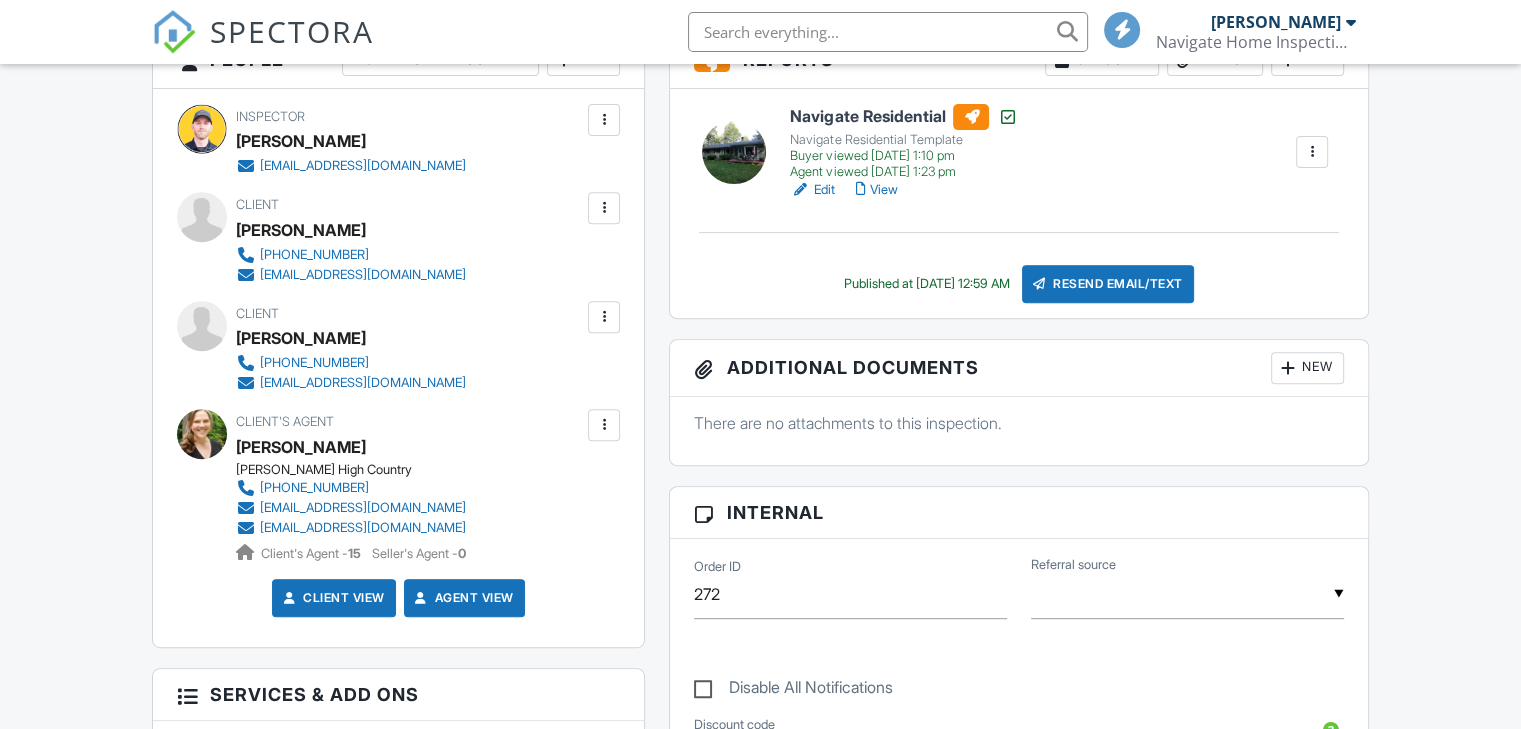 scroll, scrollTop: 1089, scrollLeft: 0, axis: vertical 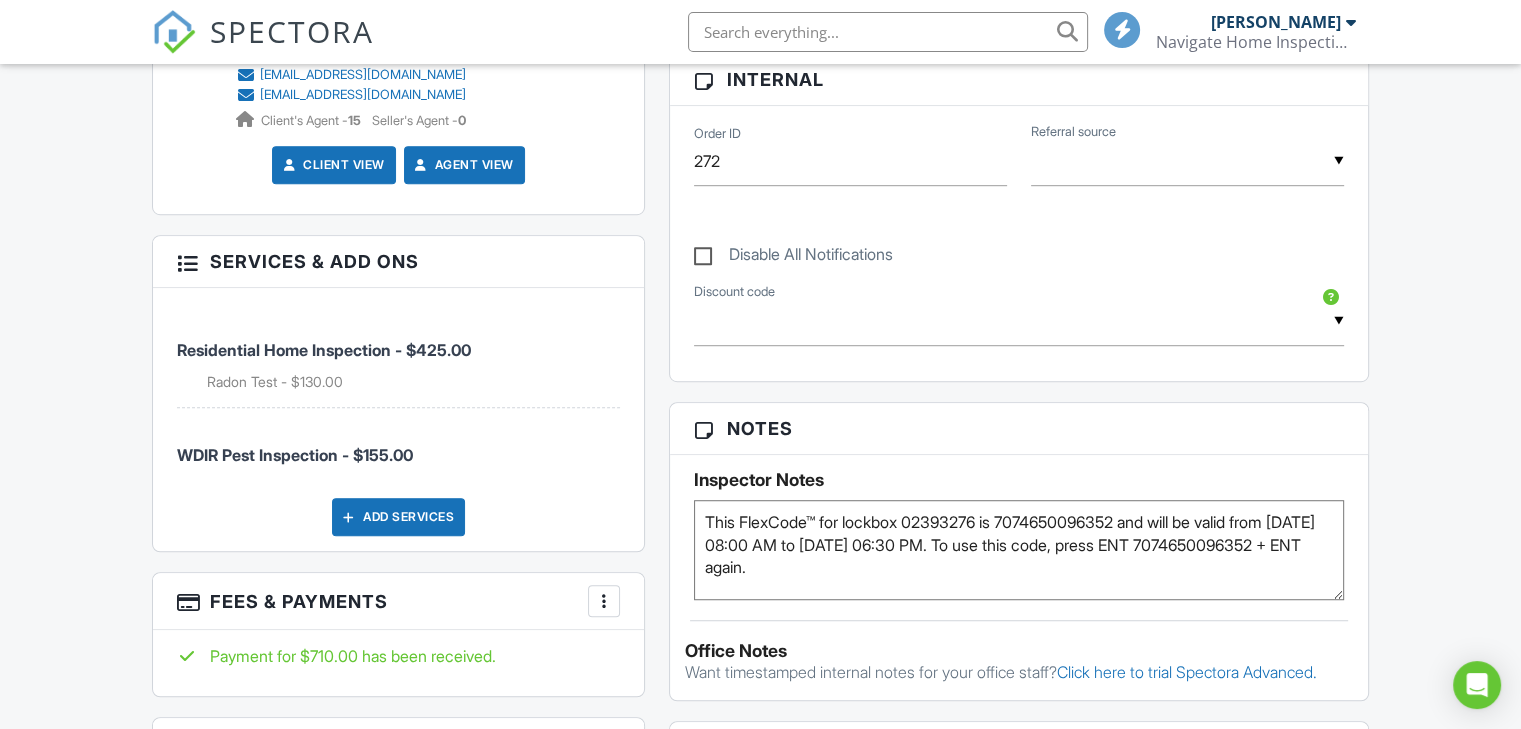 click on "This FlexCode™ for lockbox 02393276 is 7074650096352 and will be valid from Jul. 9, 08:00 AM to Jul. 9, 06:30 PM. To use this code, press ENT 7074650096352 + ENT again." at bounding box center (1019, 550) 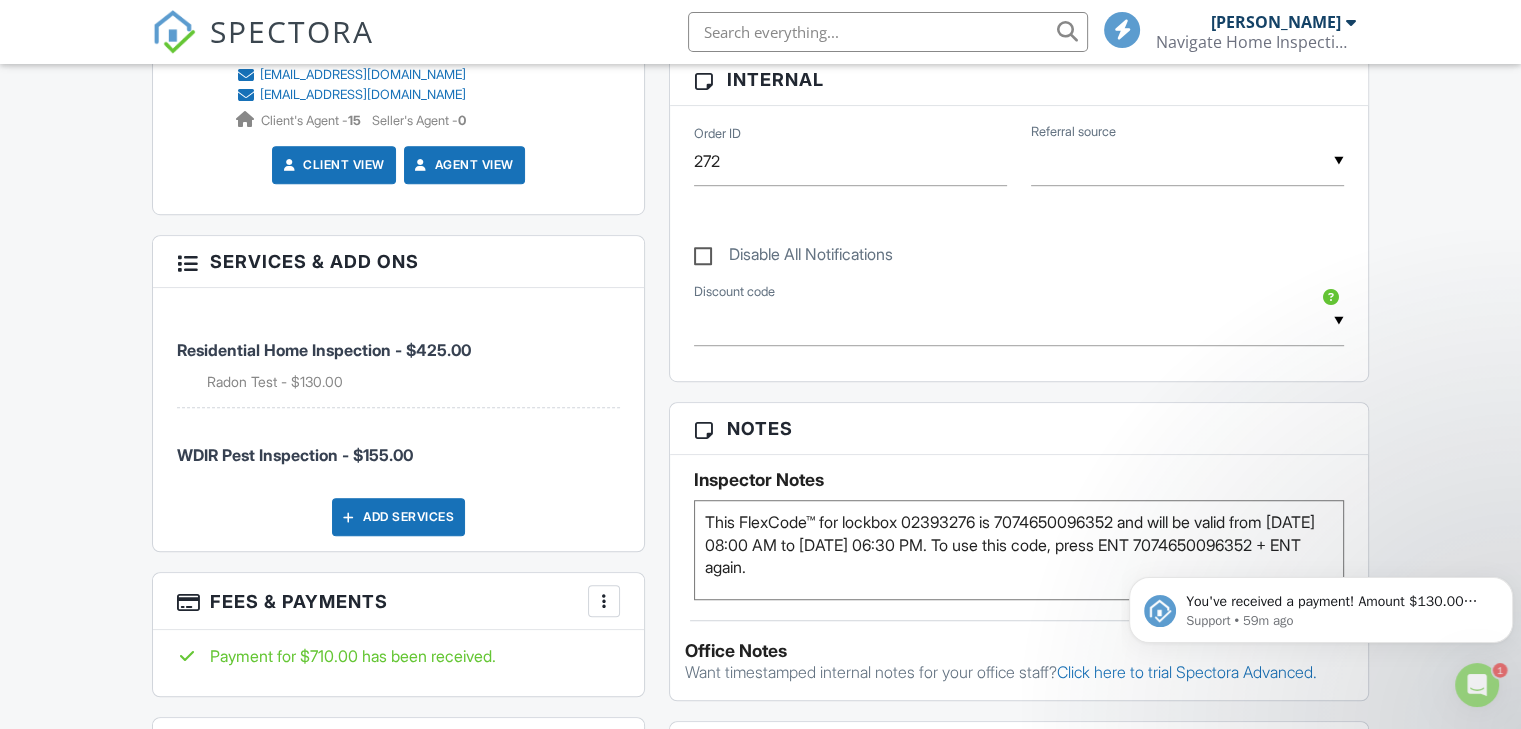 scroll, scrollTop: 0, scrollLeft: 0, axis: both 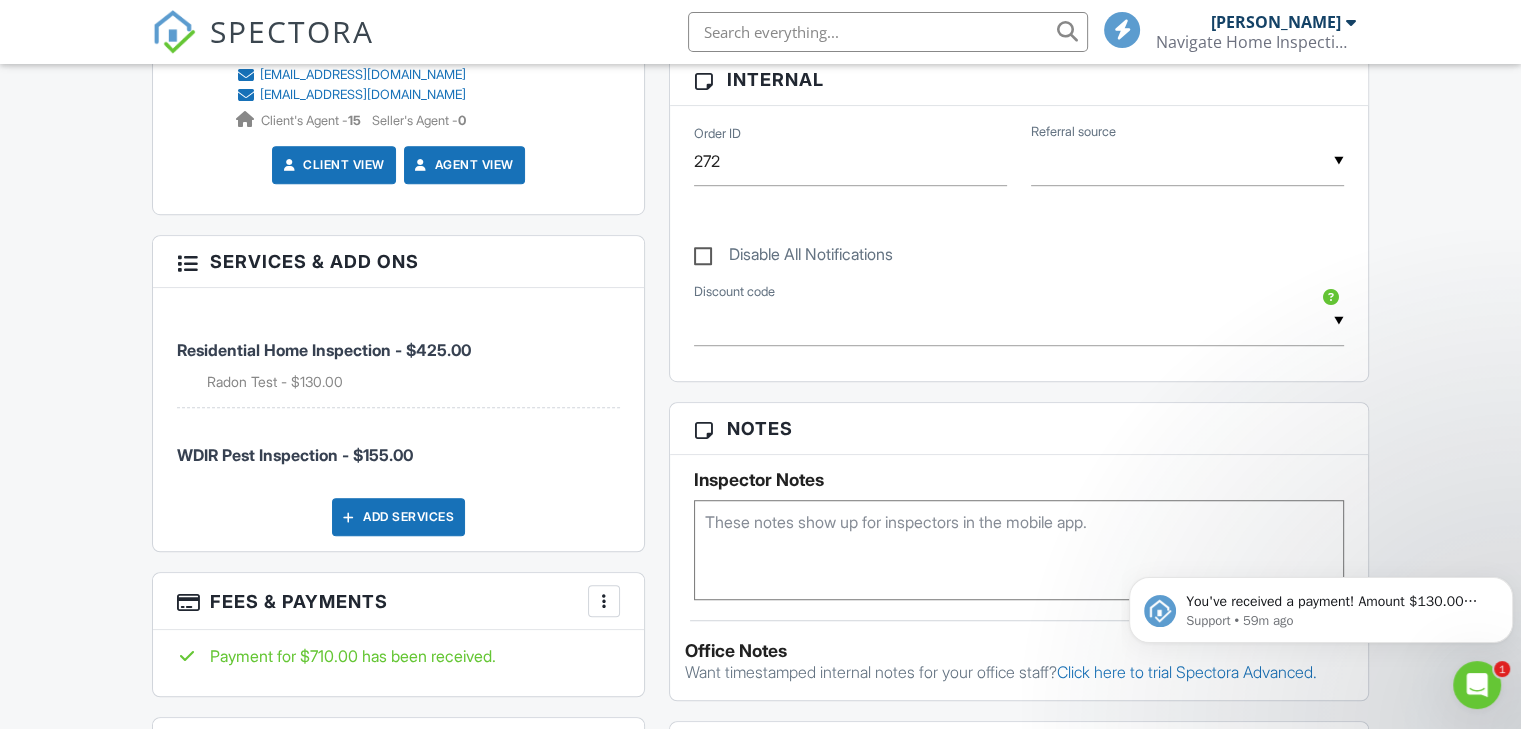 paste on "This FlexCode™ for lockbox 02393276 is 3095450013611 and will be valid from Jul. 11, 09:00 AM to Jul. 11, 06:30 PM. To use this code, press ENT 3095450013611 + ENT again" 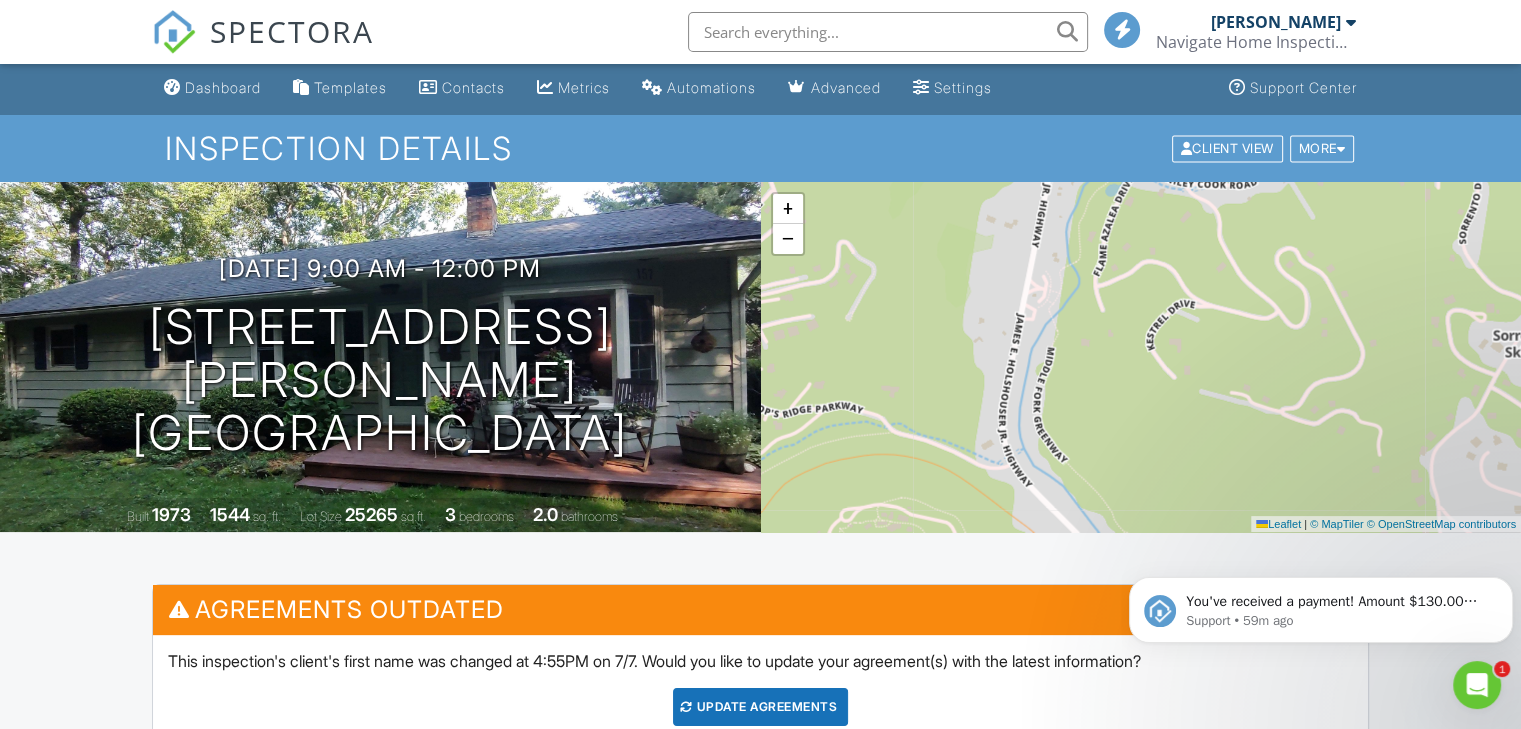 scroll, scrollTop: 0, scrollLeft: 0, axis: both 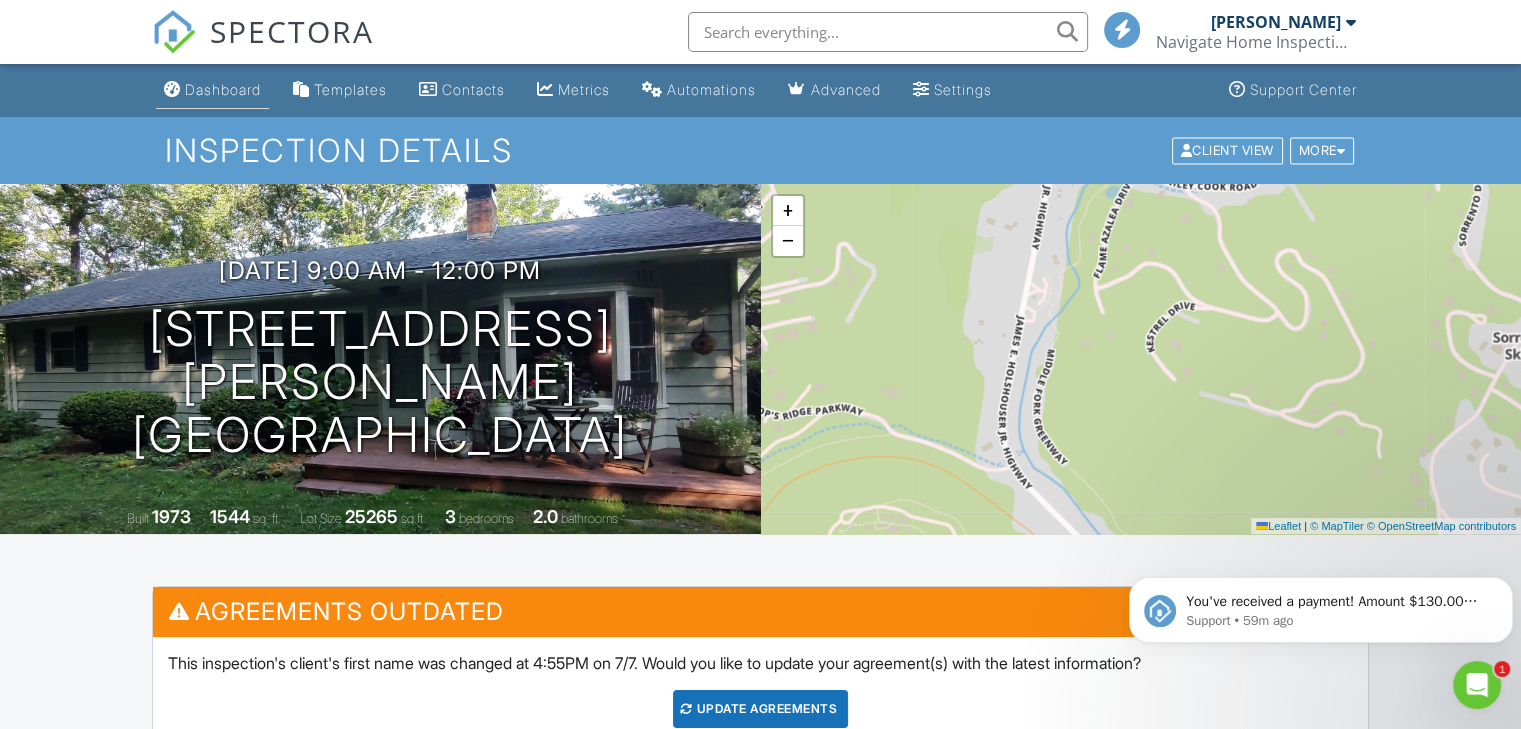 type on "This FlexCode™ for lockbox 02393276 is 3095450013611 and will be valid from Jul. 11, 09:00 AM to Jul. 11, 06:30 PM. To use this code, press ENT 3095450013611 + ENT again" 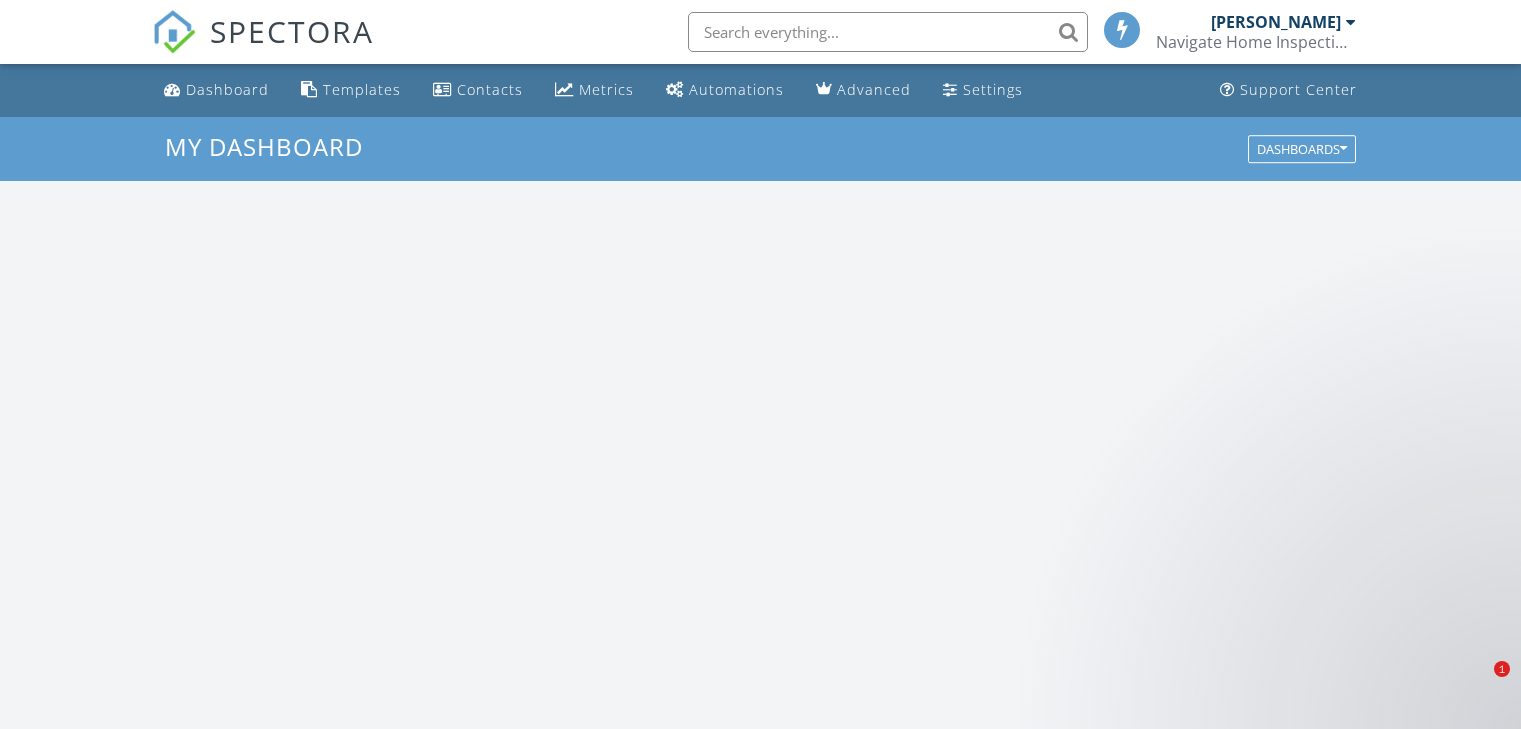 scroll, scrollTop: 0, scrollLeft: 0, axis: both 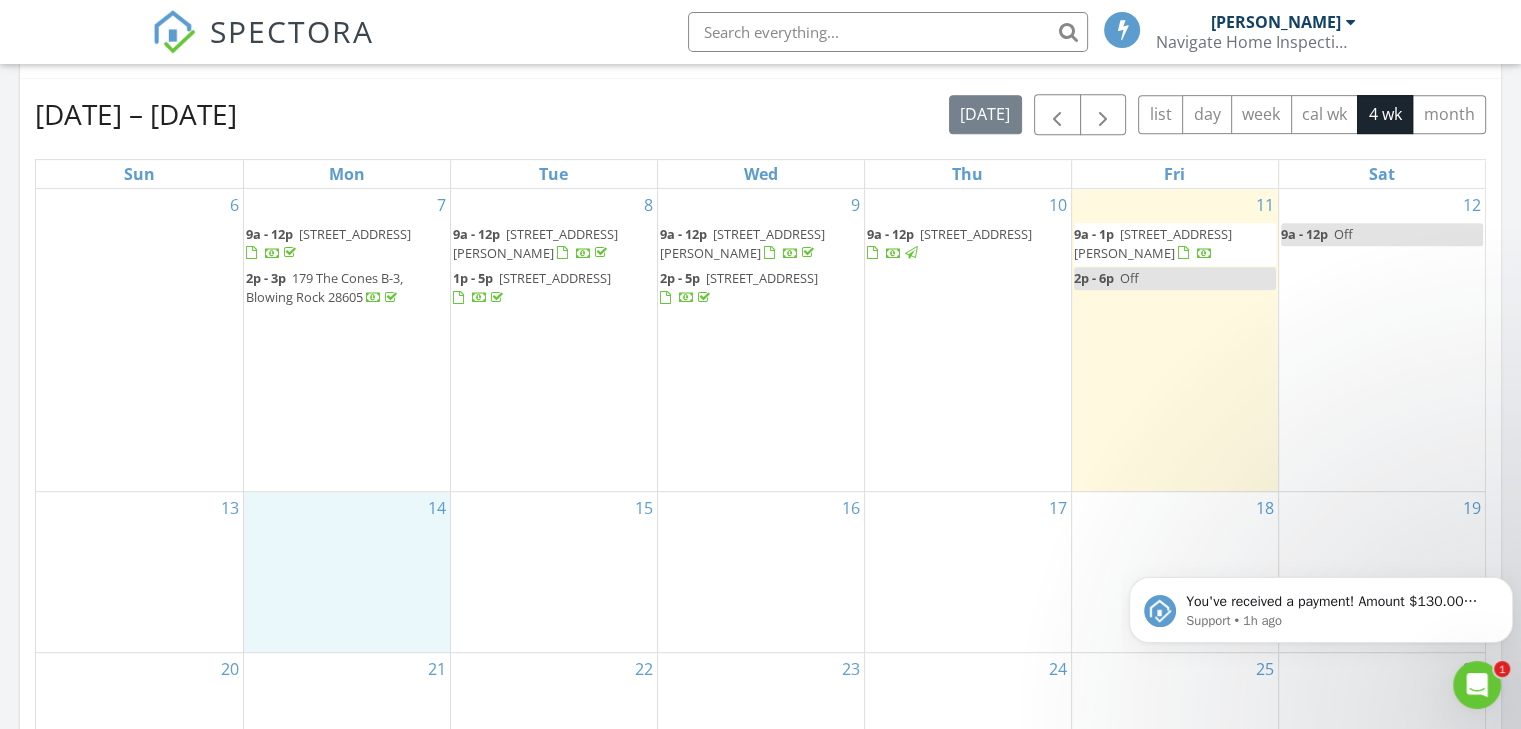 click on "14" at bounding box center (347, 572) 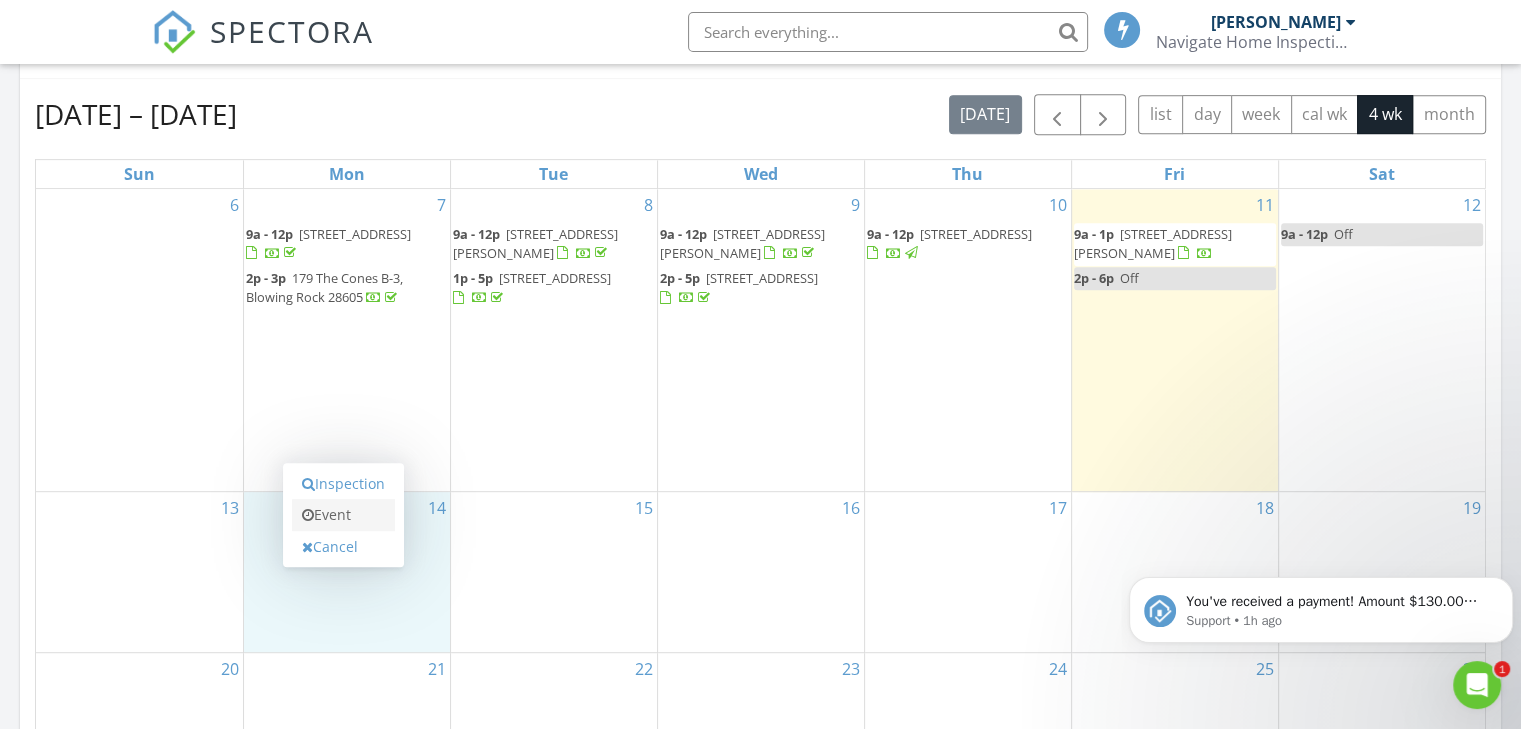 click on "Event" at bounding box center (343, 515) 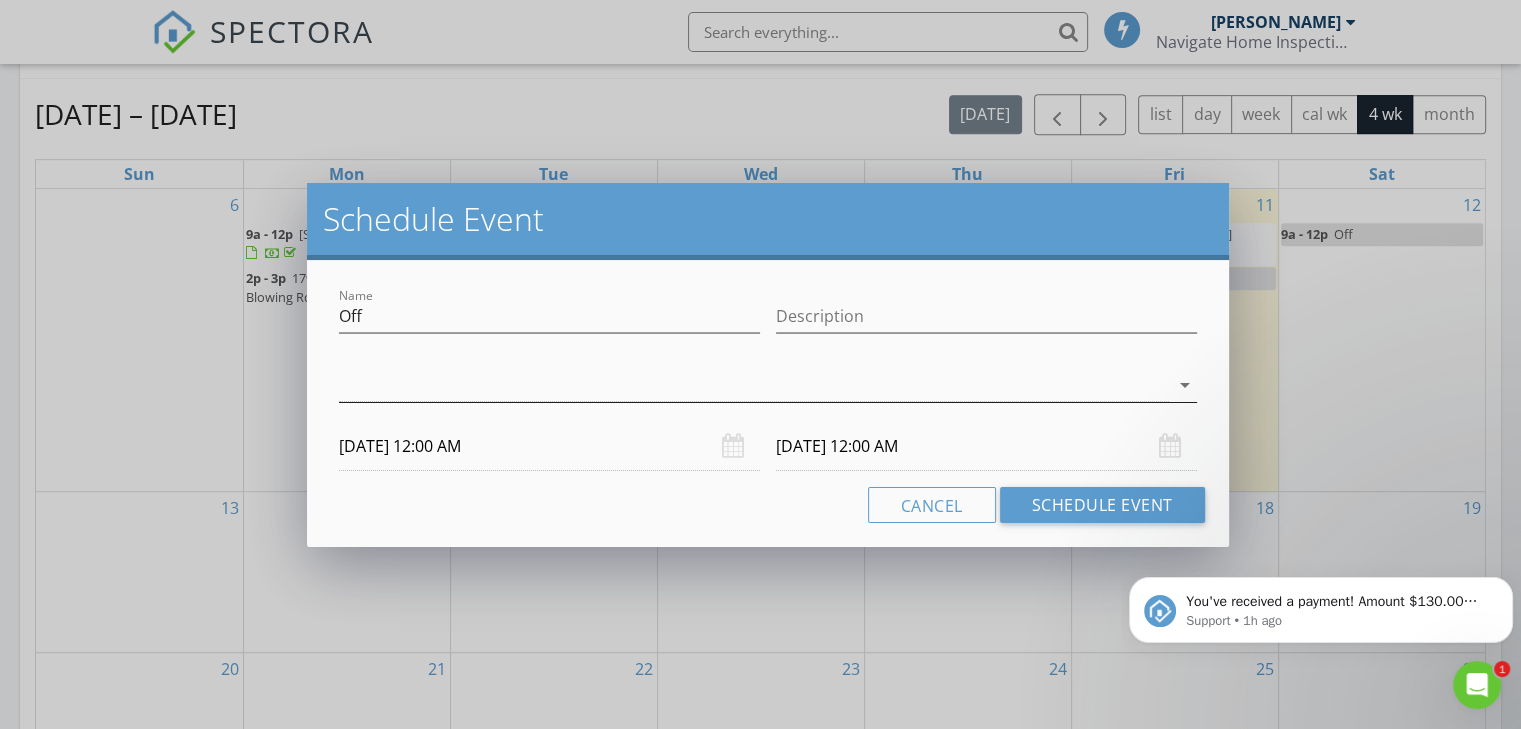 click at bounding box center [754, 385] 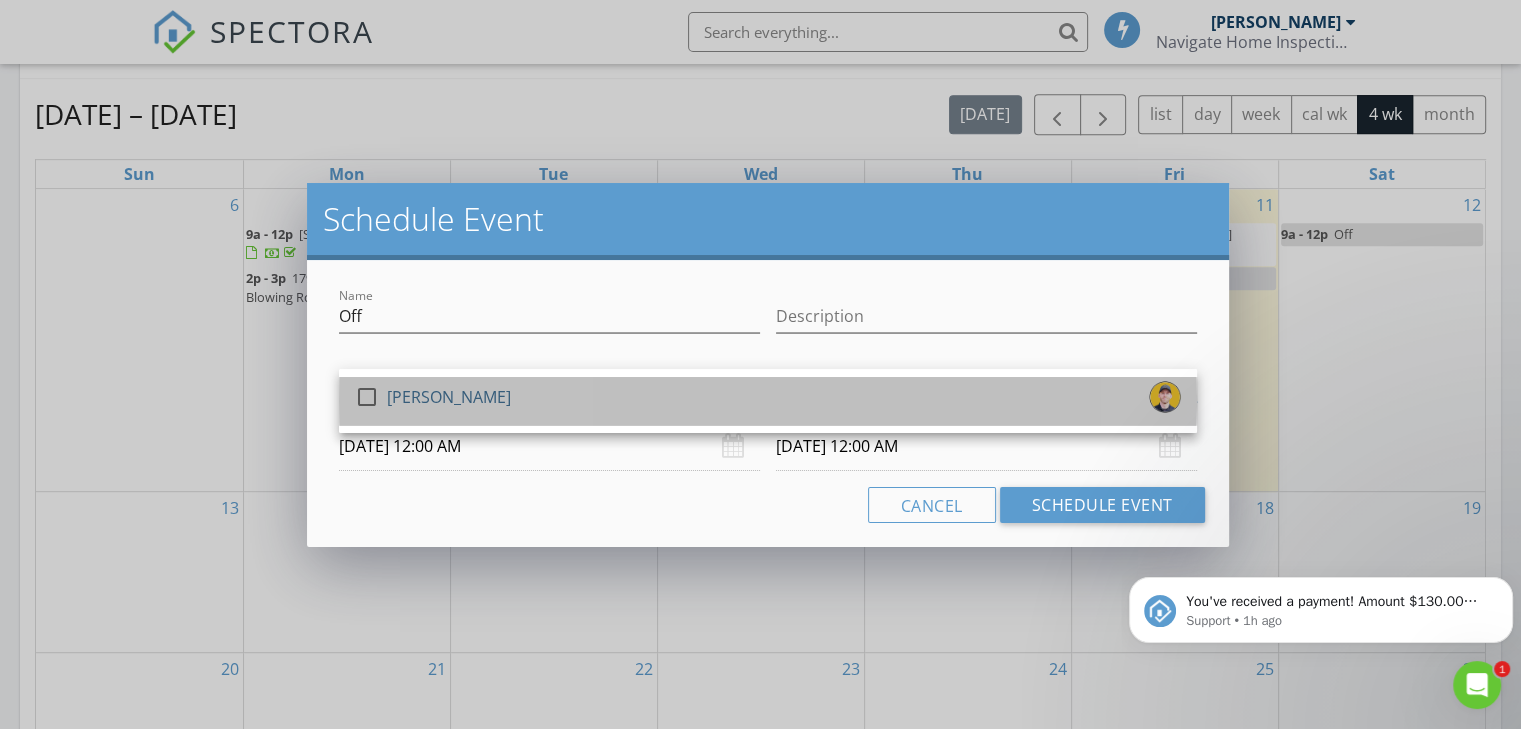 click on "check_box_outline_blank   [PERSON_NAME]" at bounding box center (768, 401) 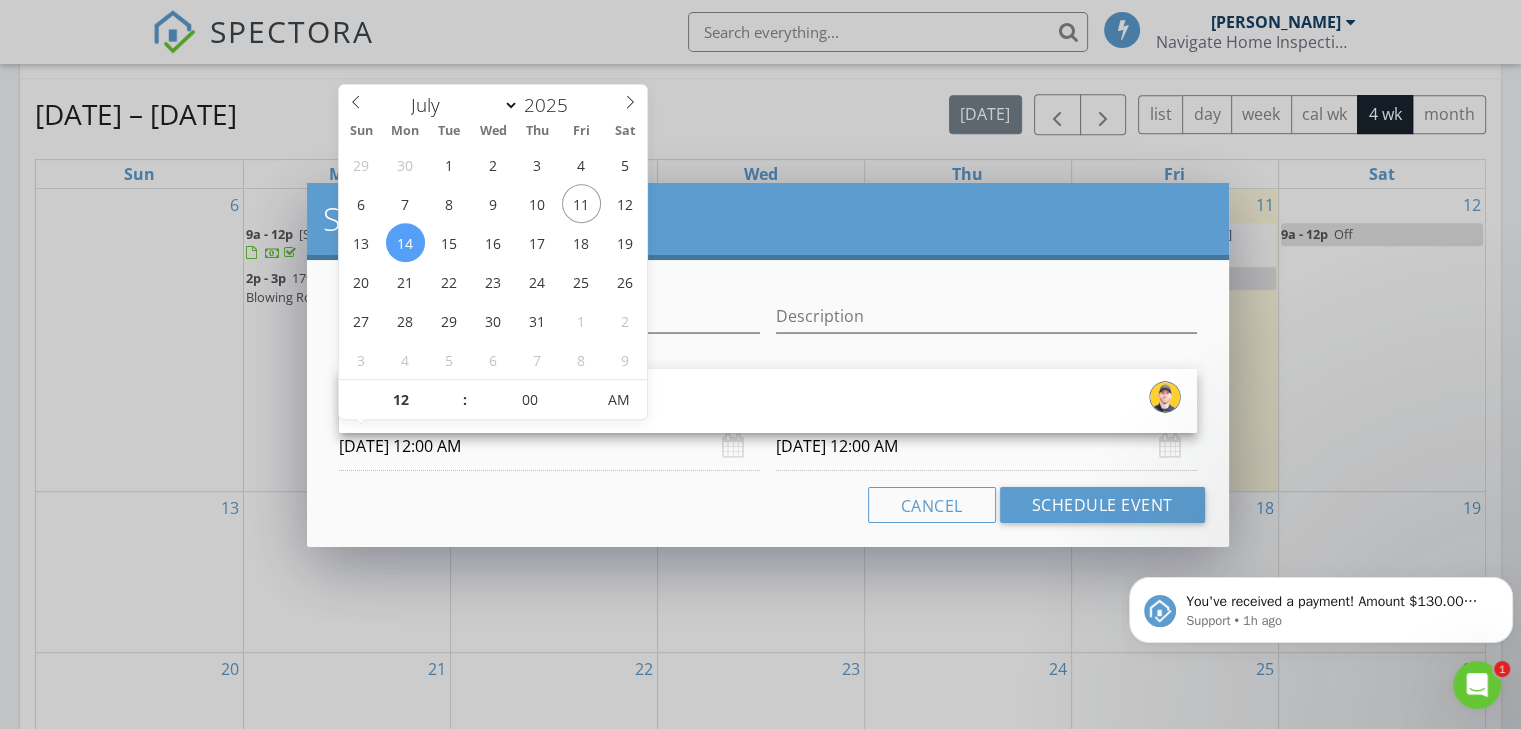 click on "[DATE] 12:00 AM" at bounding box center (549, 446) 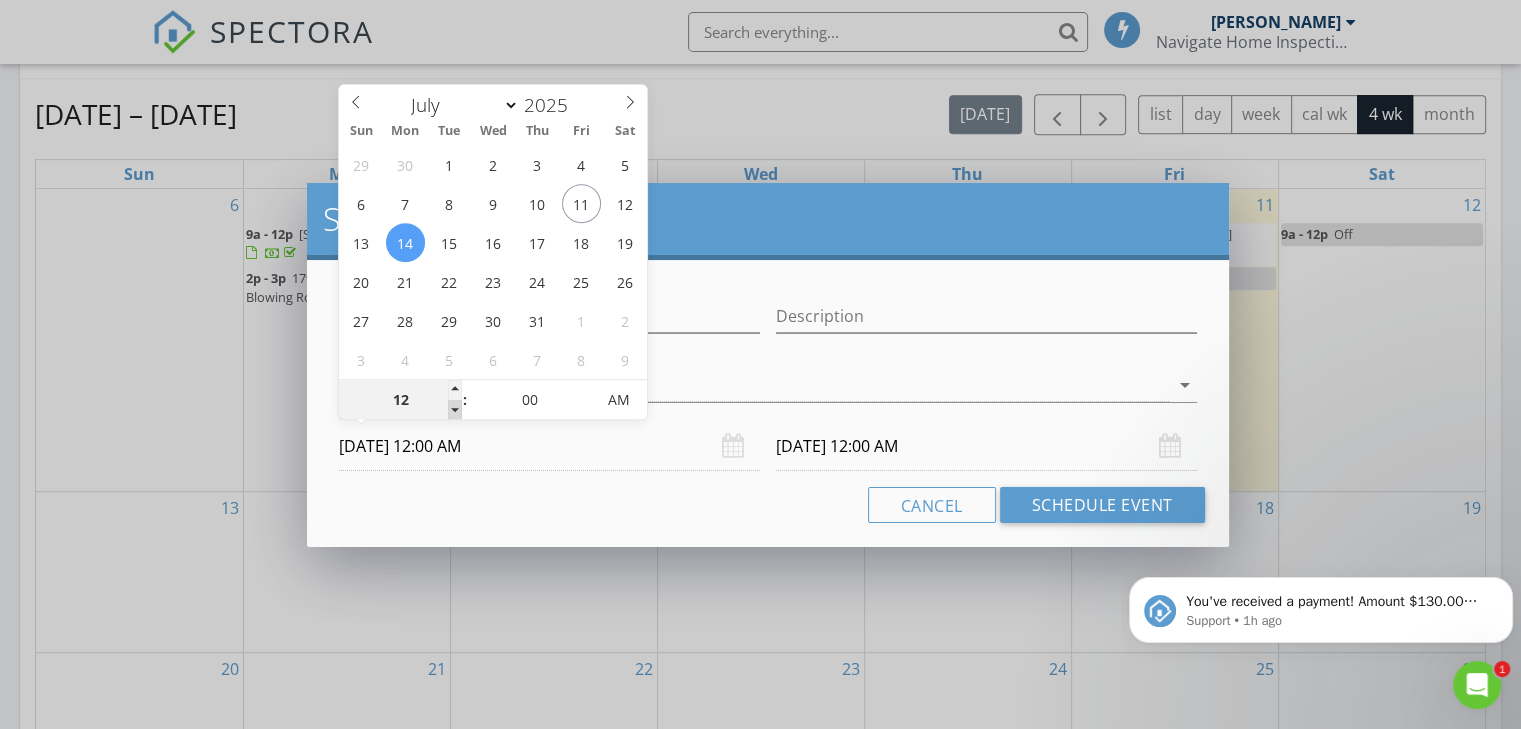type on "11" 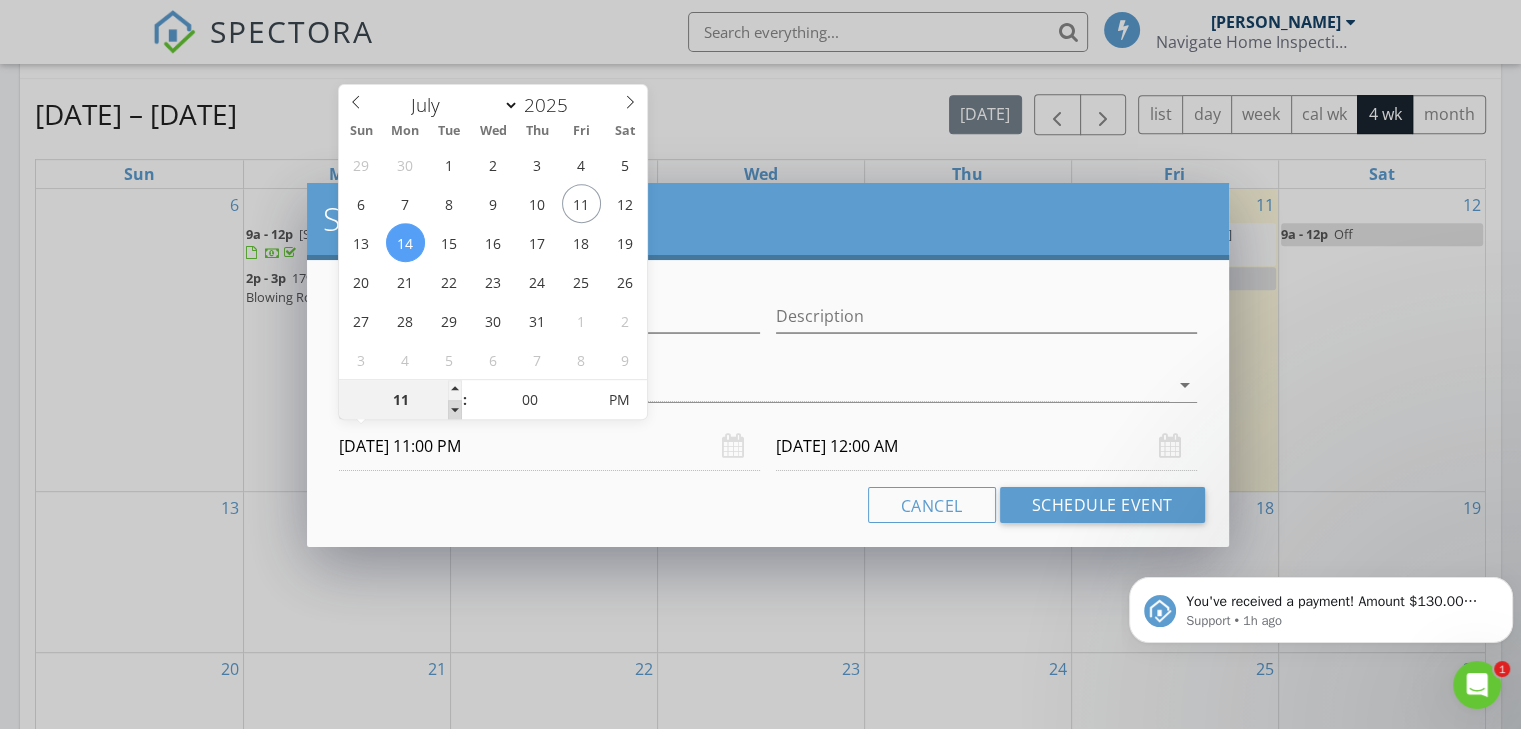 click at bounding box center [455, 410] 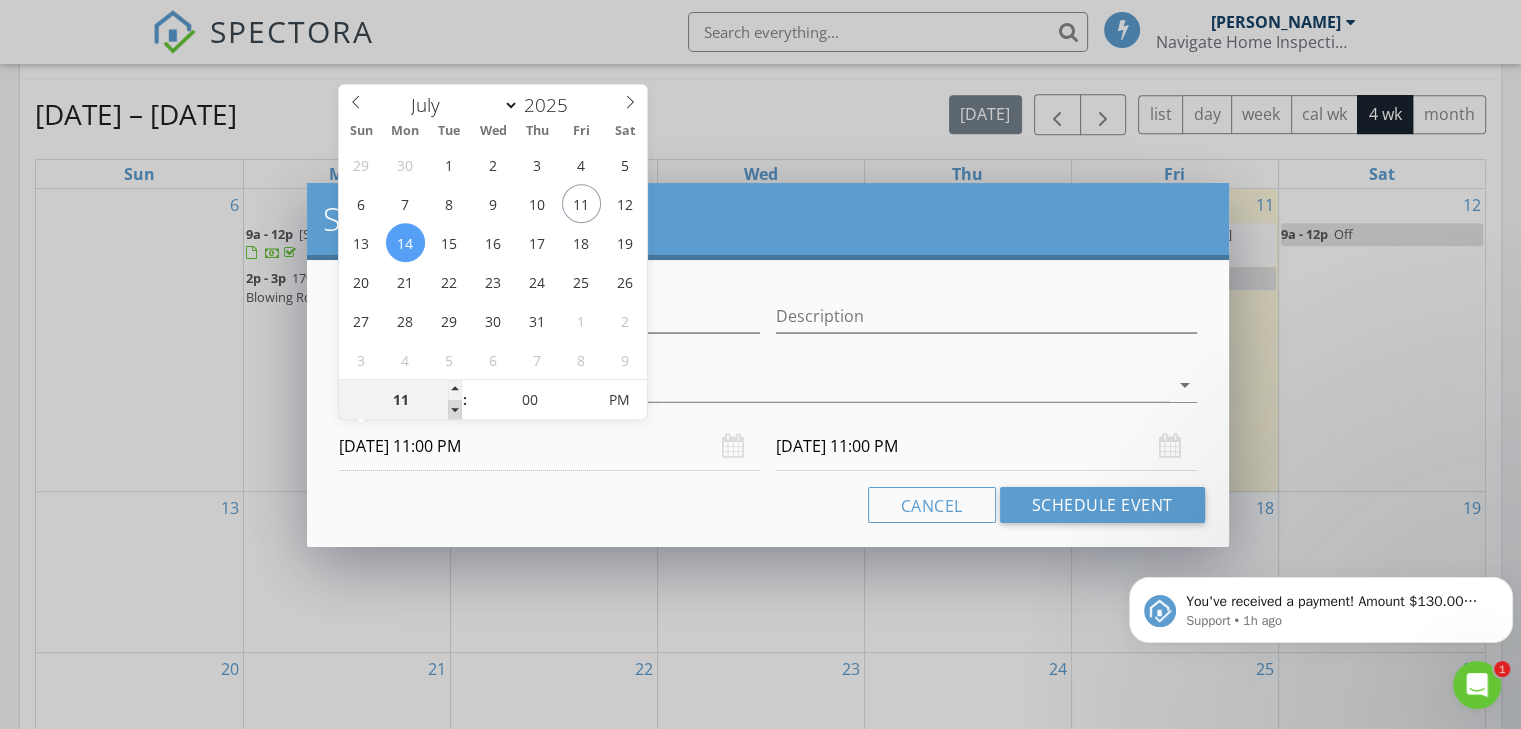 type on "10" 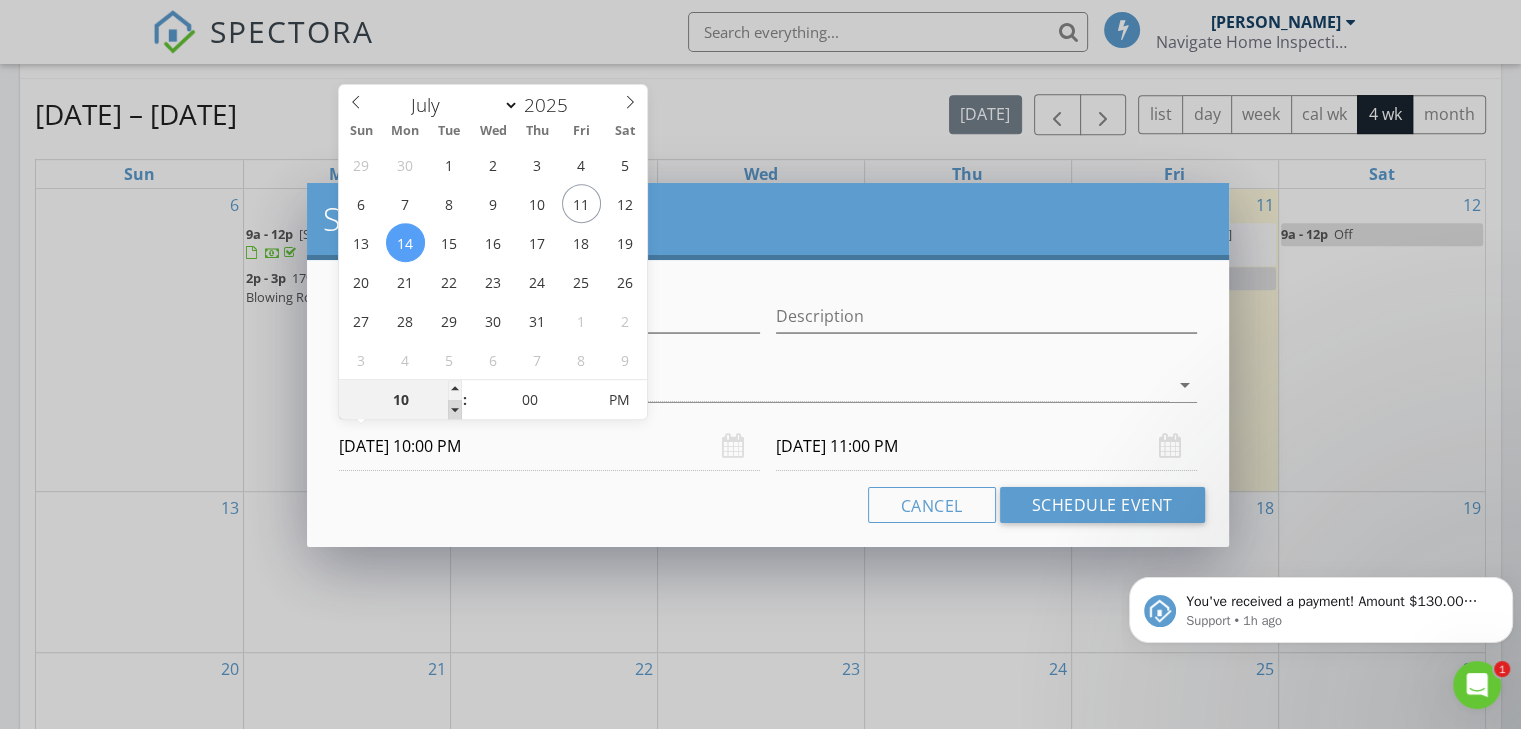 click at bounding box center (455, 410) 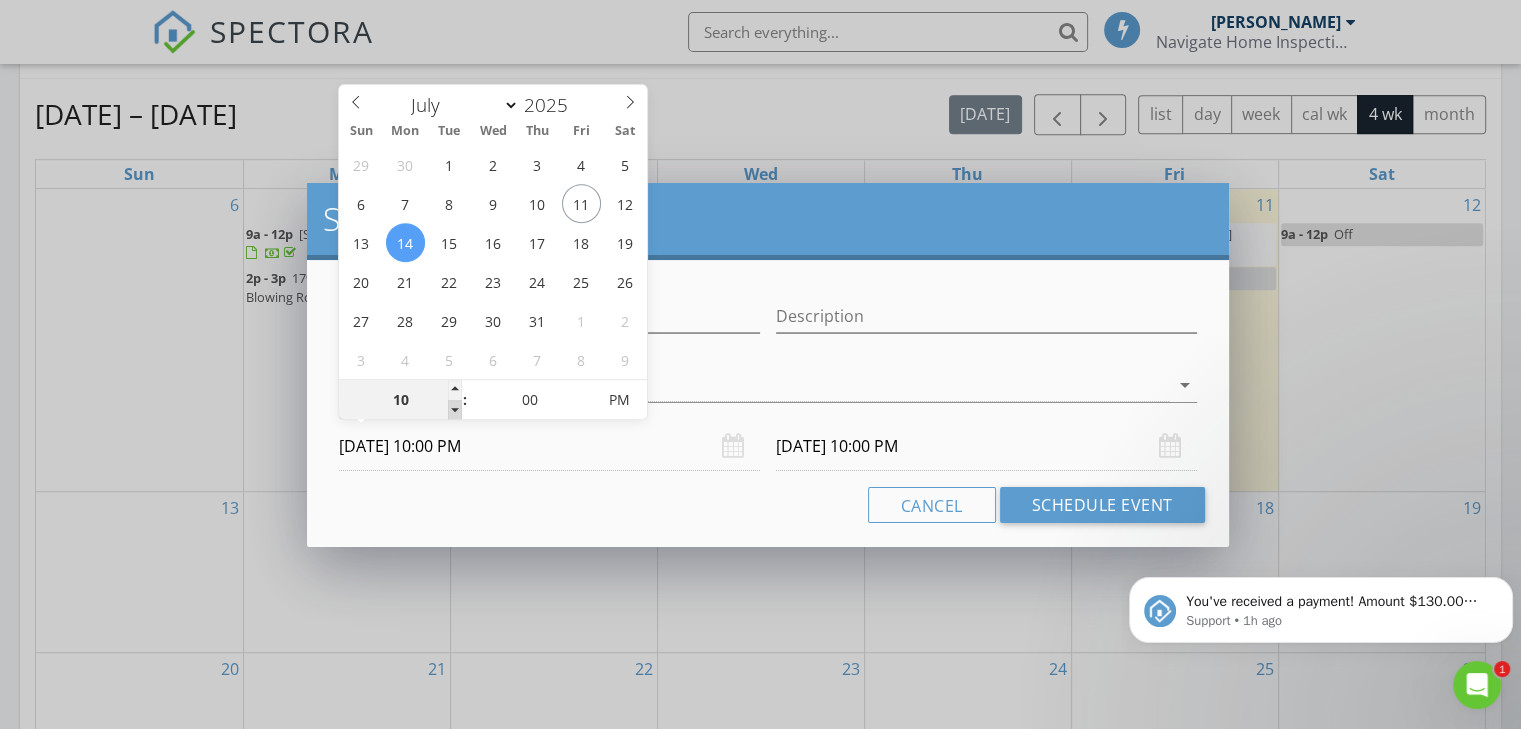 type on "09" 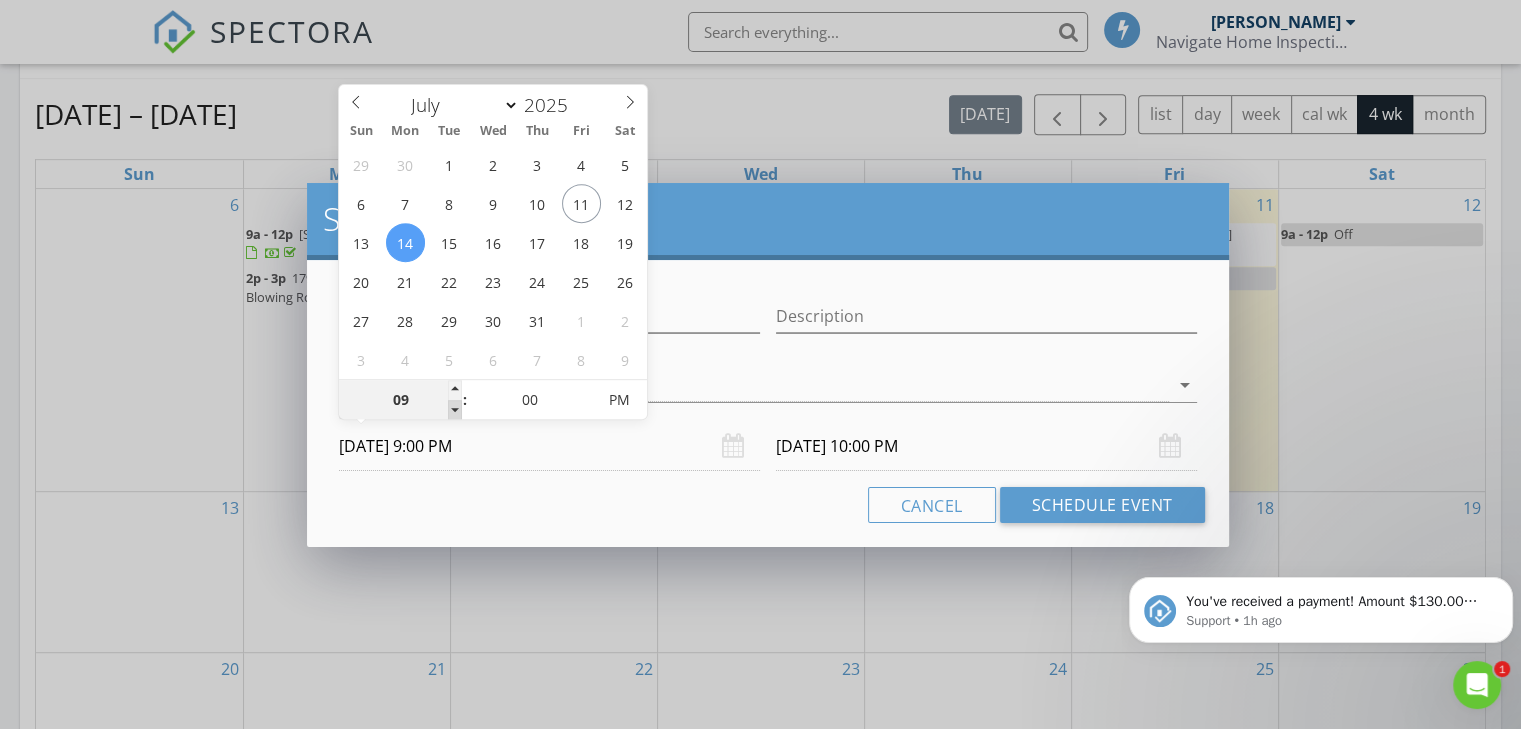 click at bounding box center (455, 410) 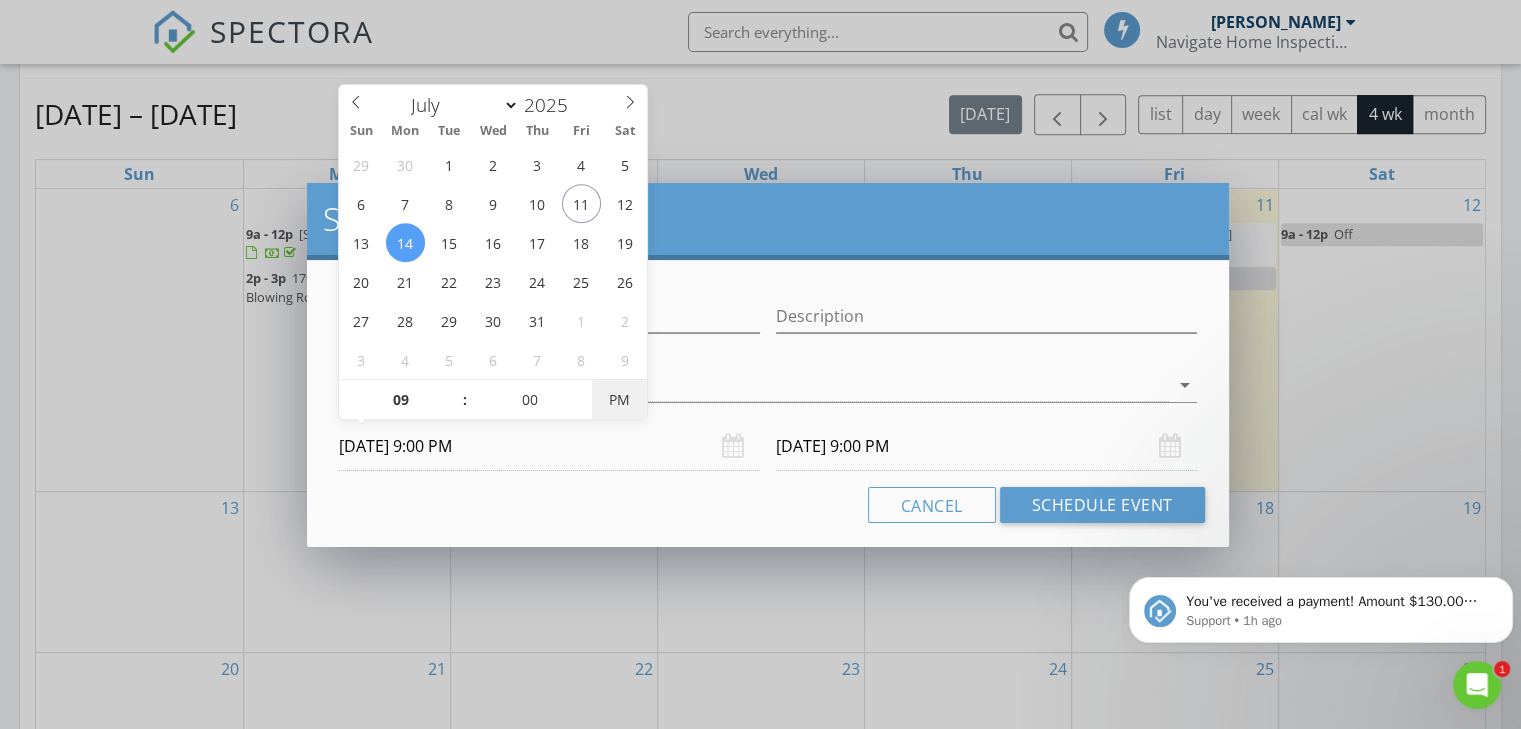 type on "[DATE] 9:00 AM" 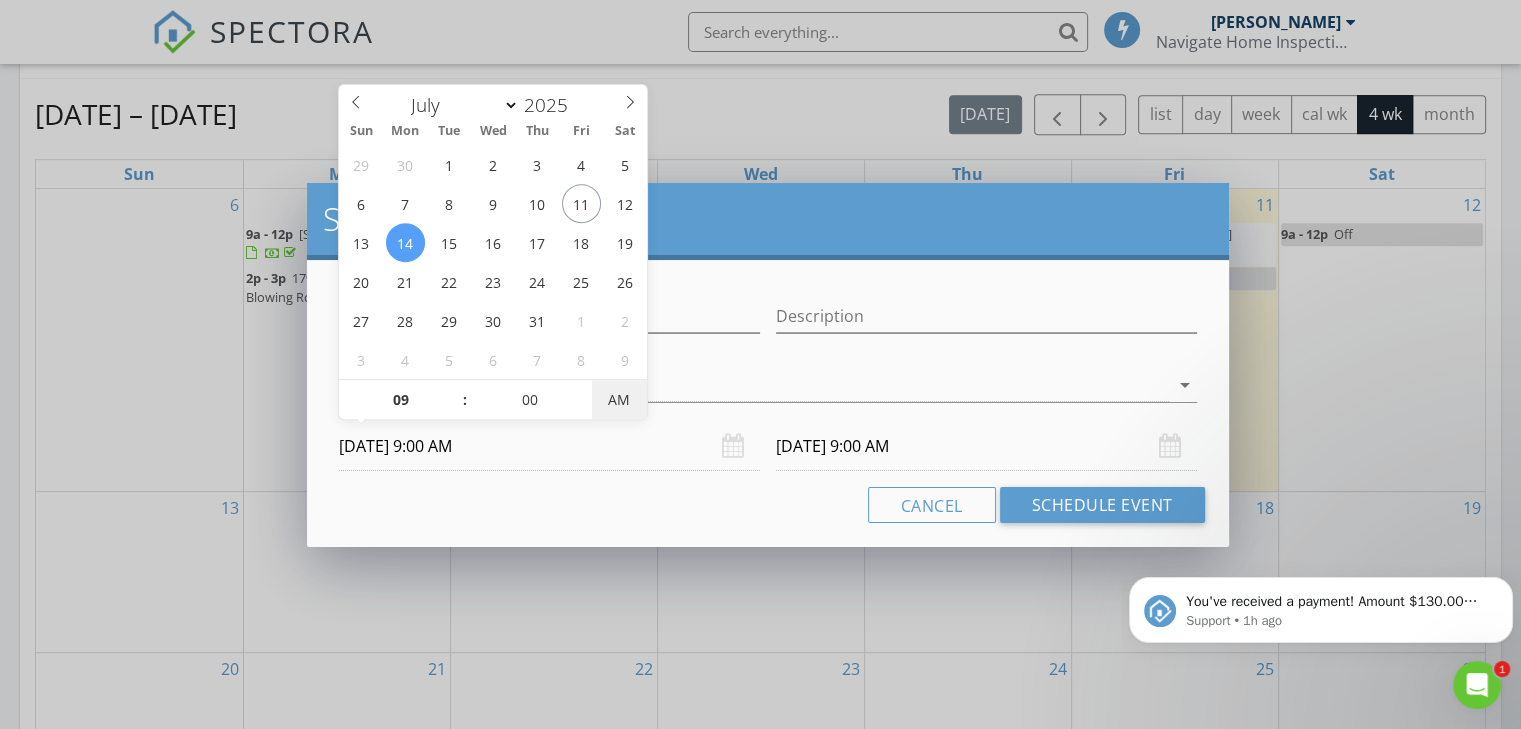 click on "AM" at bounding box center [619, 400] 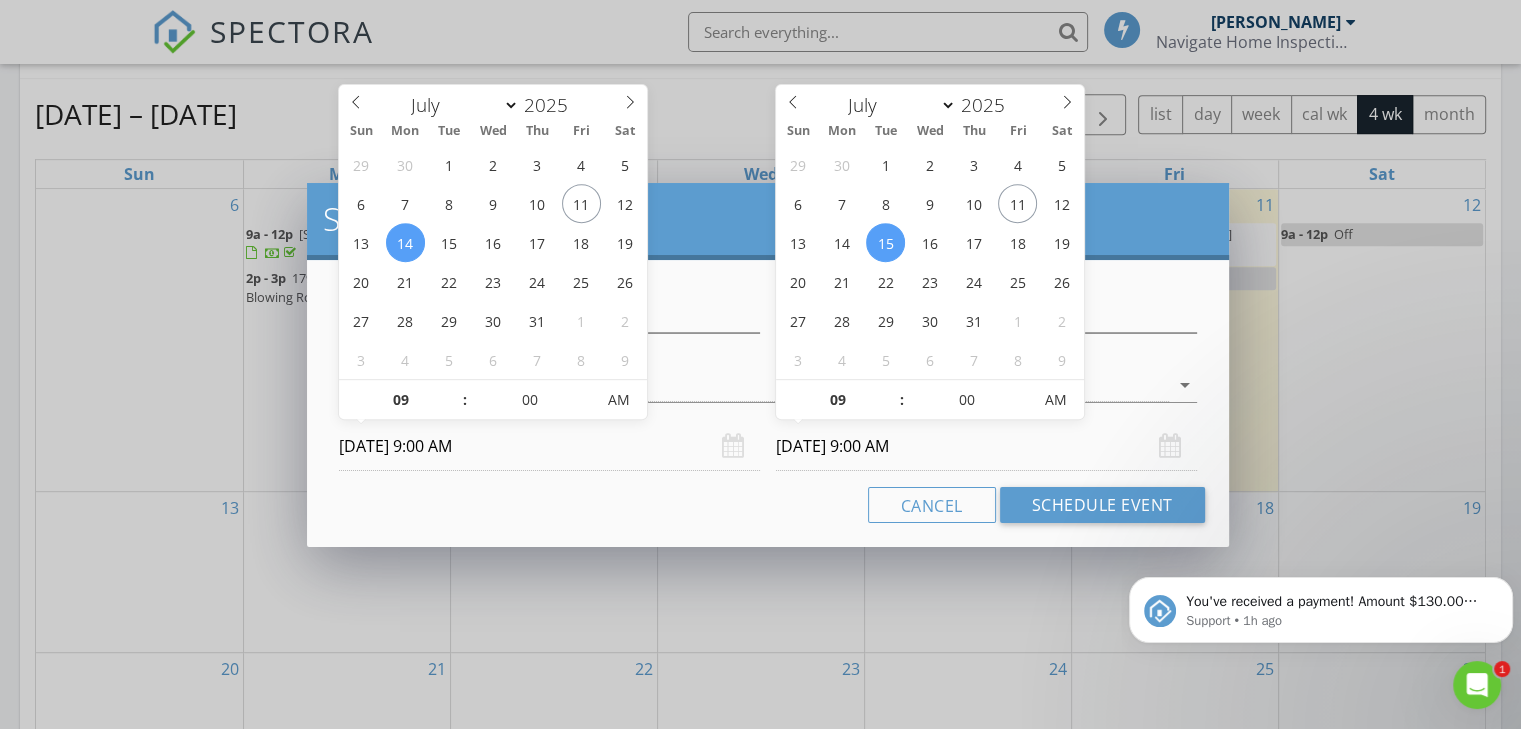 click on "[DATE] 9:00 AM" at bounding box center [986, 446] 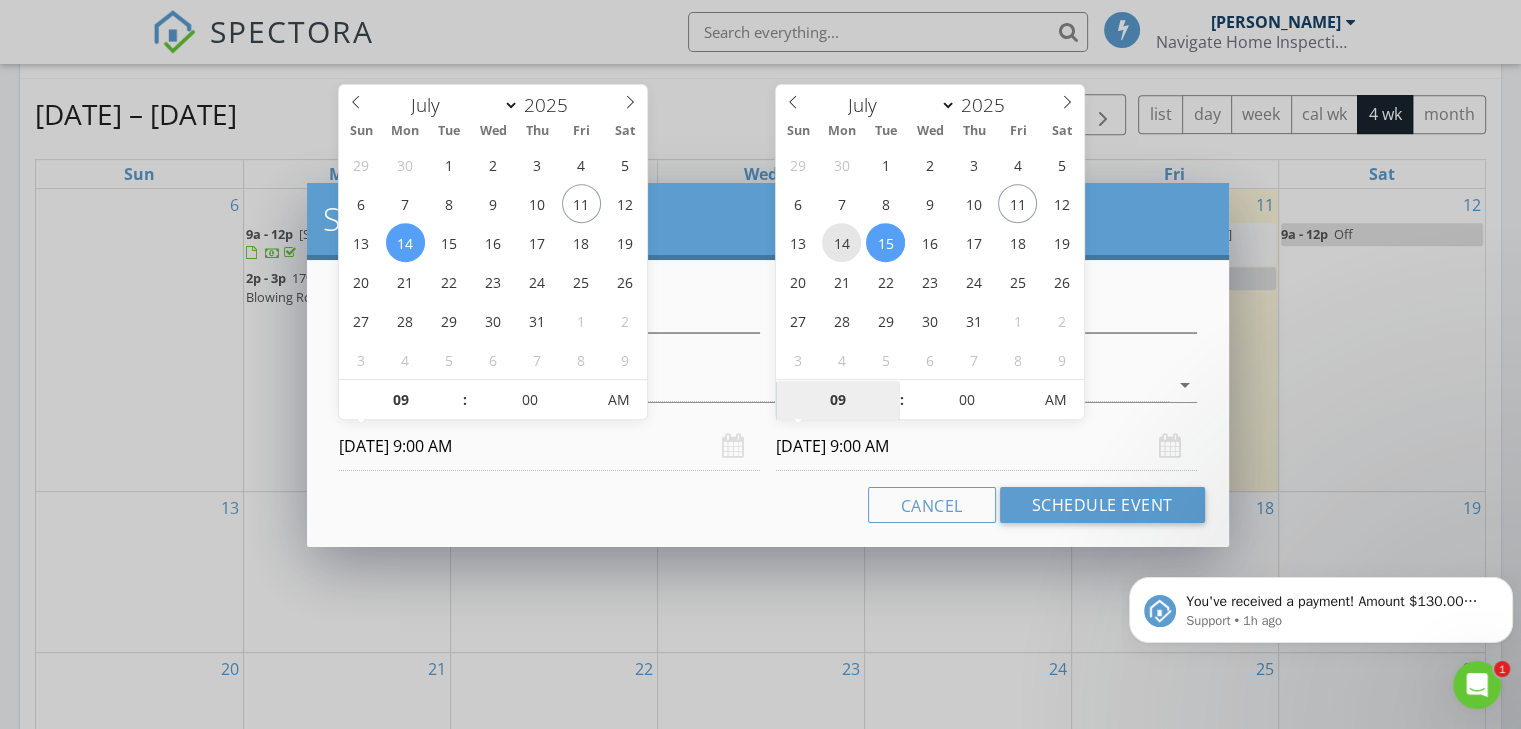 type on "[DATE] 9:00 AM" 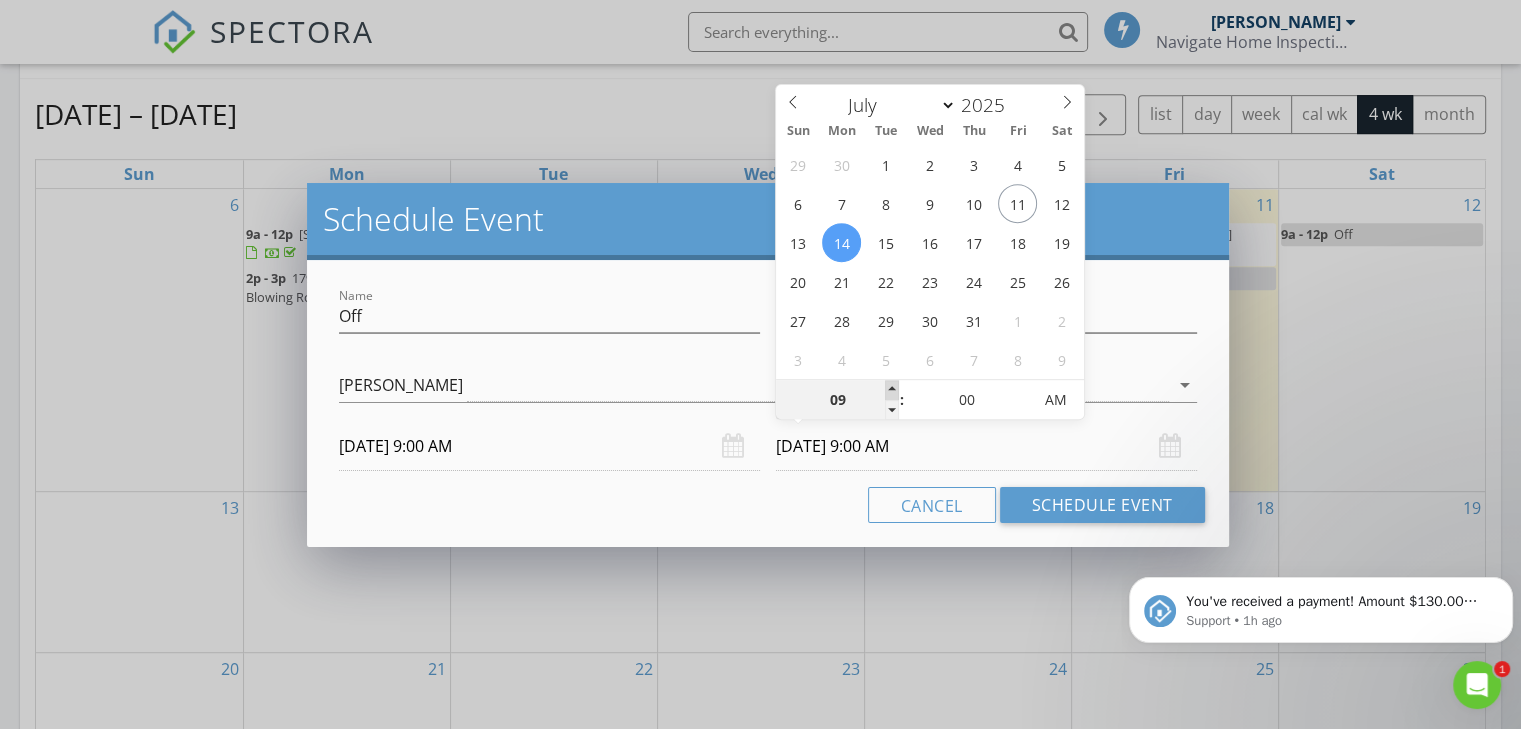 type on "10" 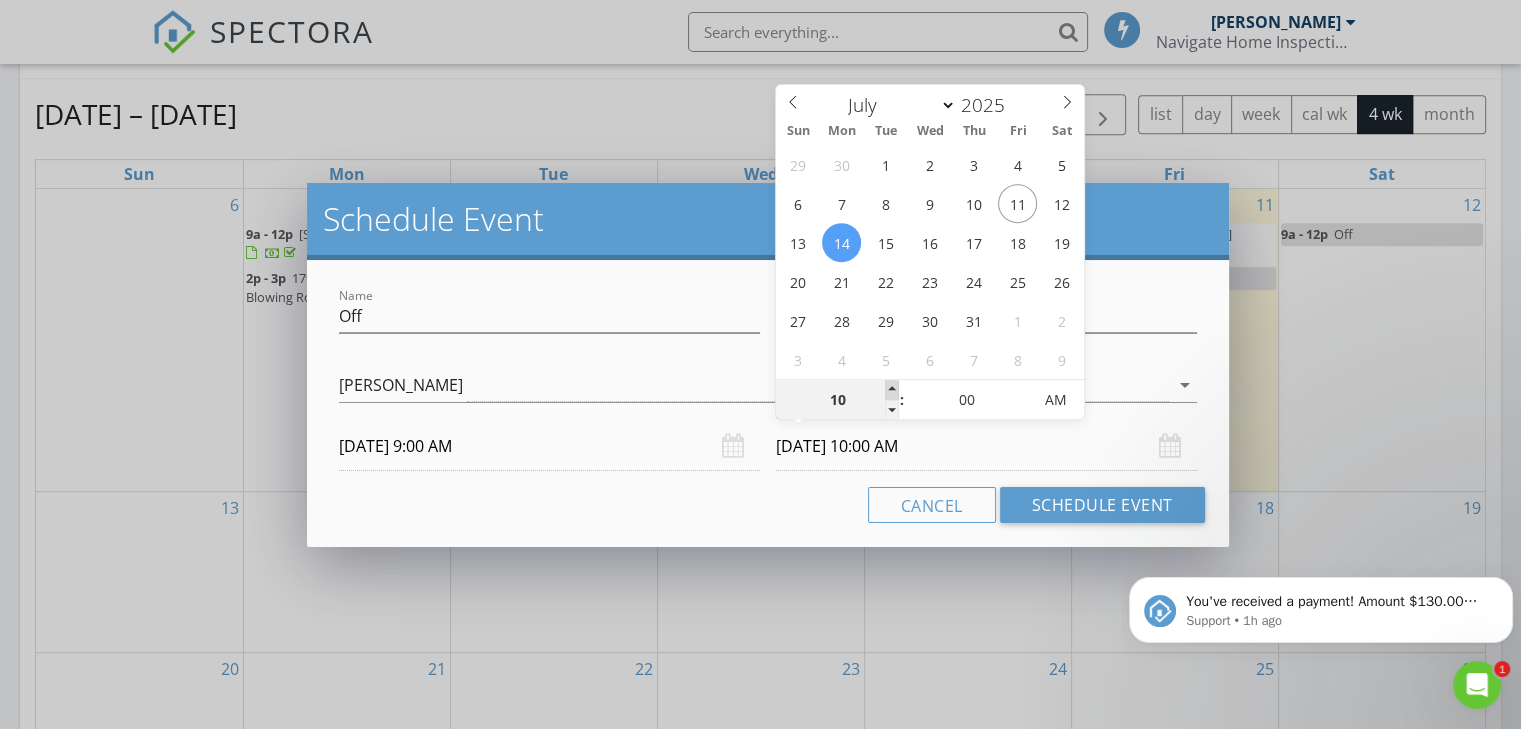 click at bounding box center [892, 390] 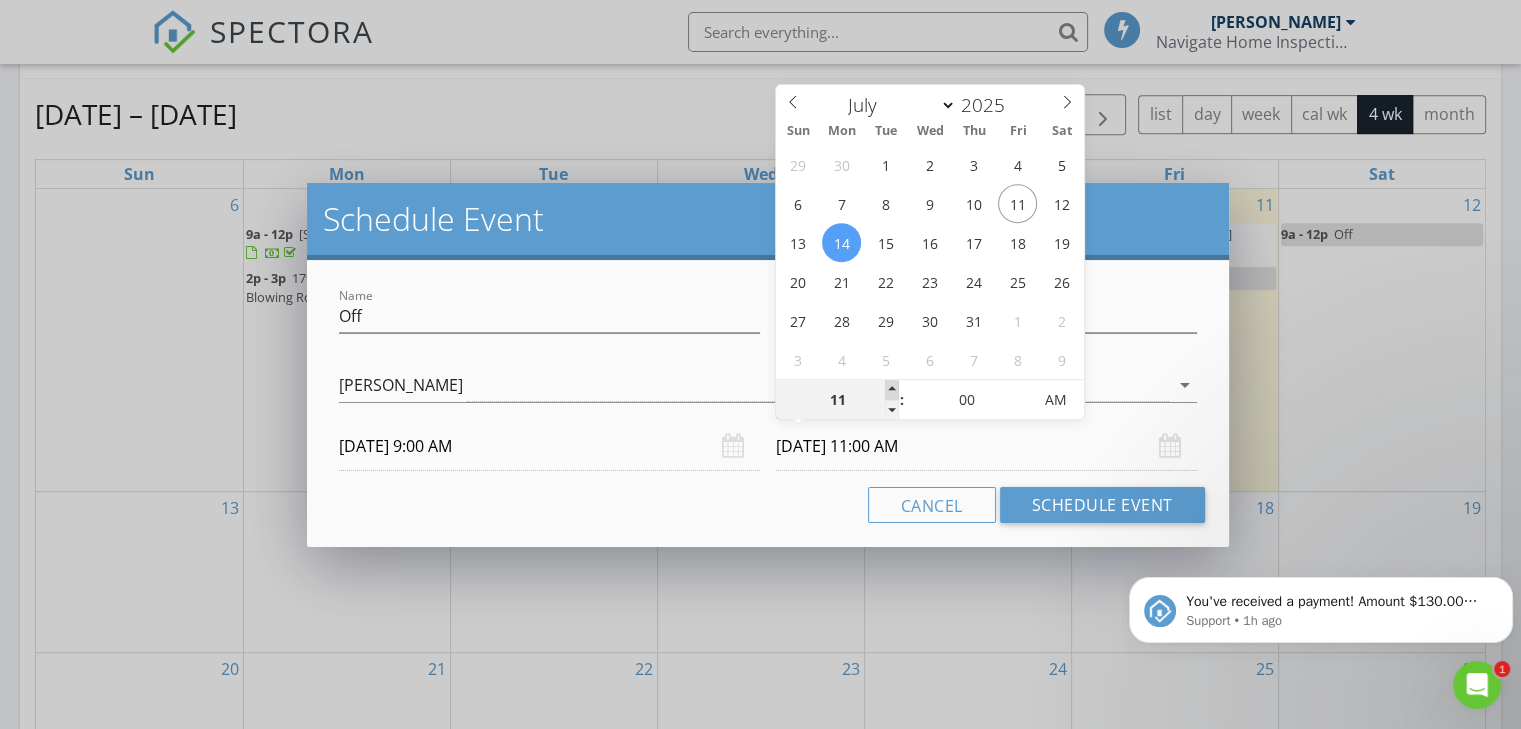 click at bounding box center (892, 390) 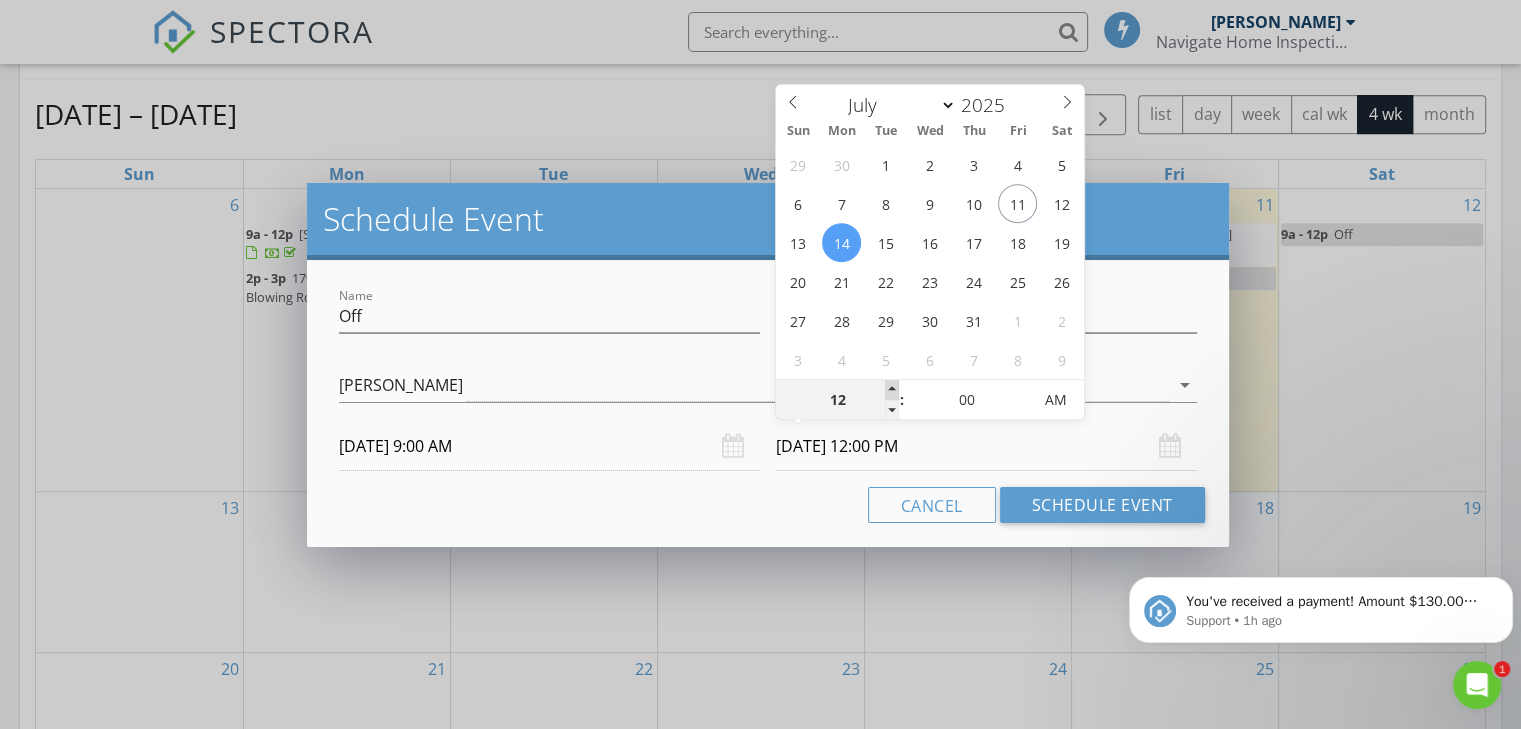 click at bounding box center (892, 390) 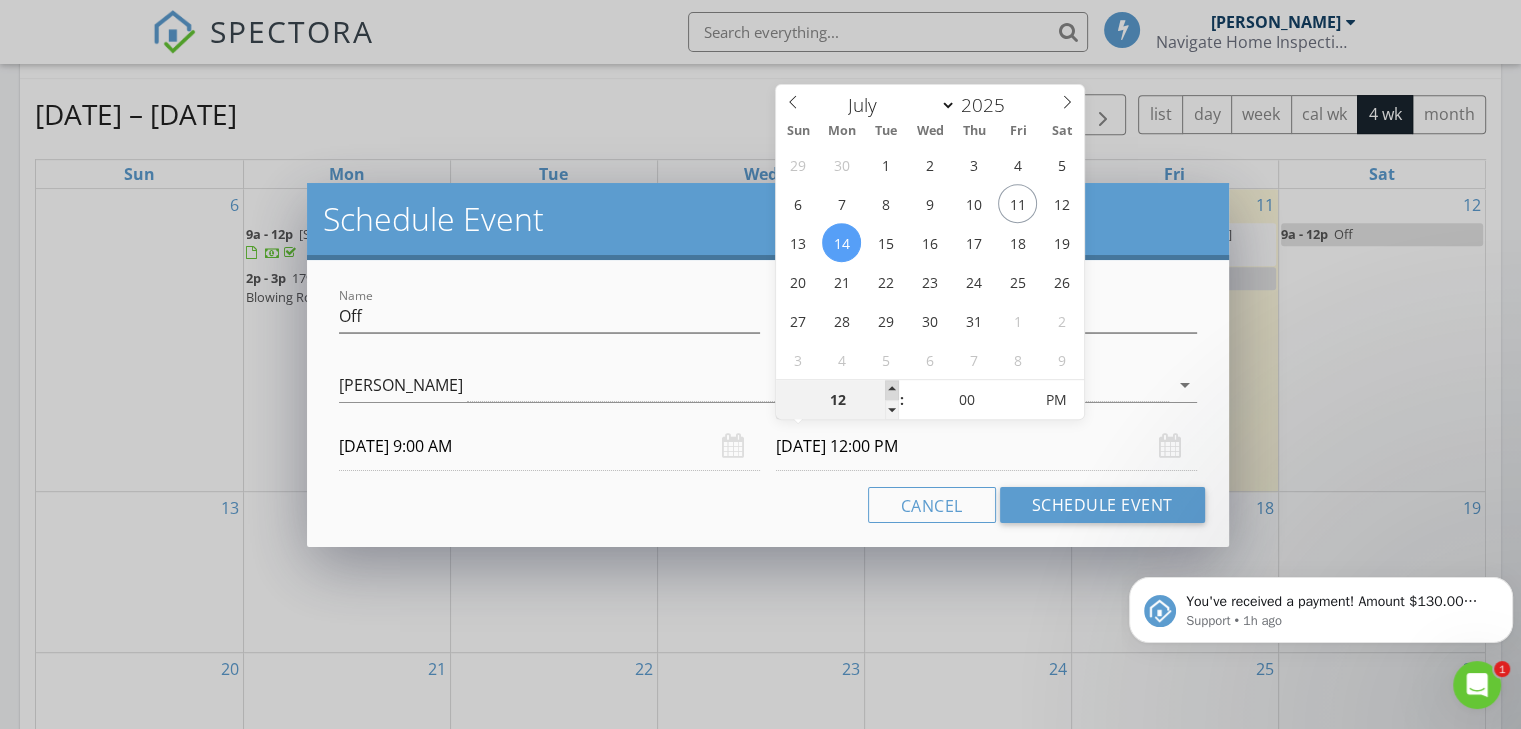 type on "01" 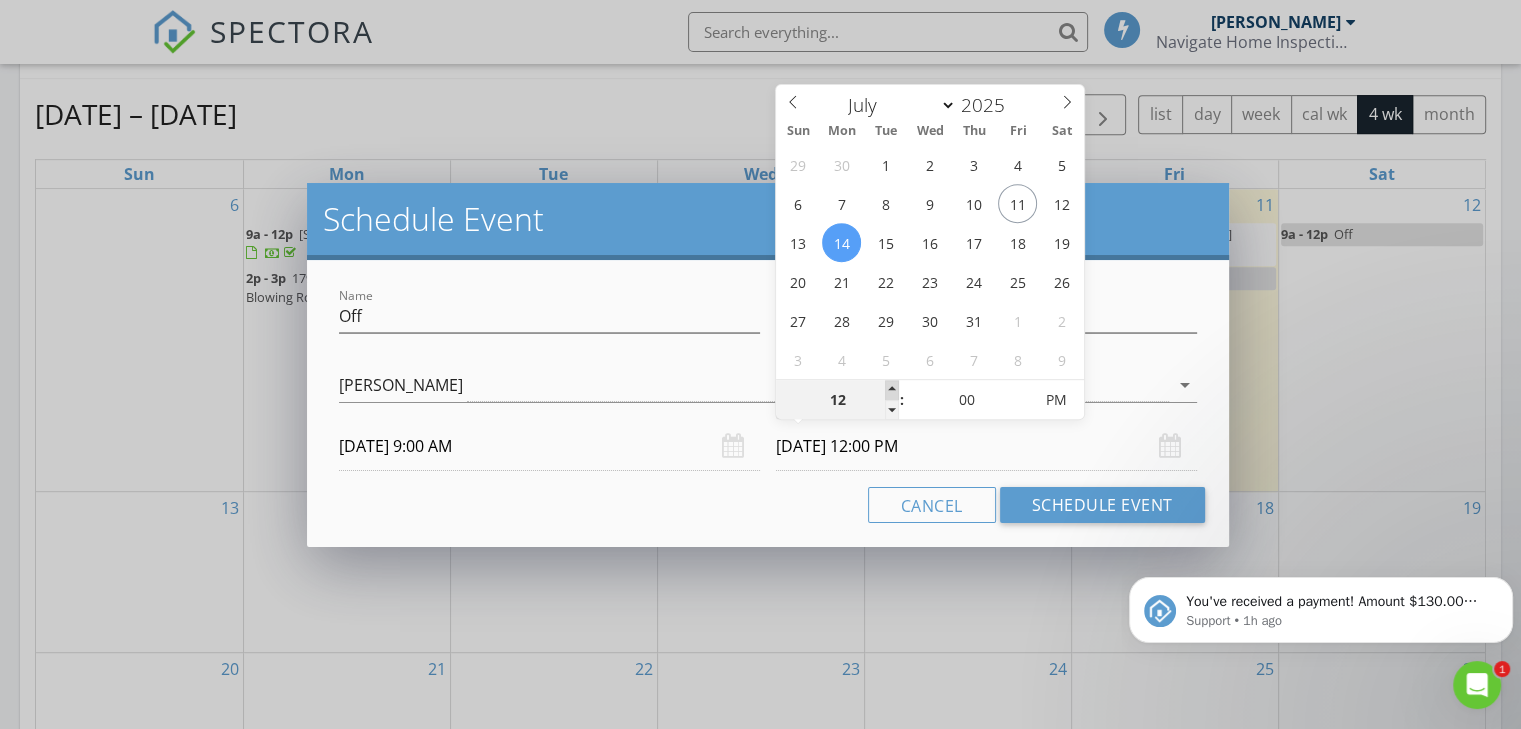 type on "[DATE] 1:00 PM" 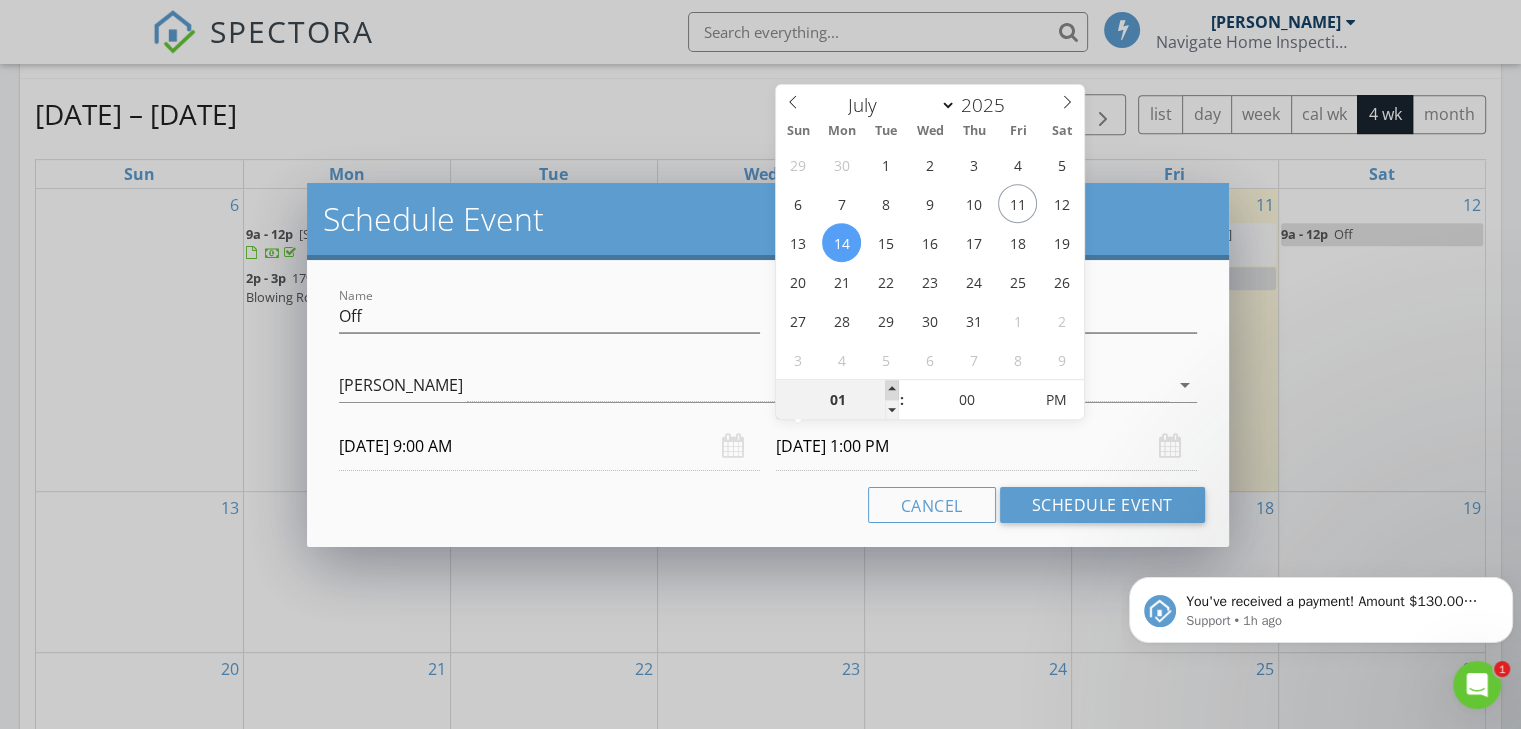 click at bounding box center (892, 390) 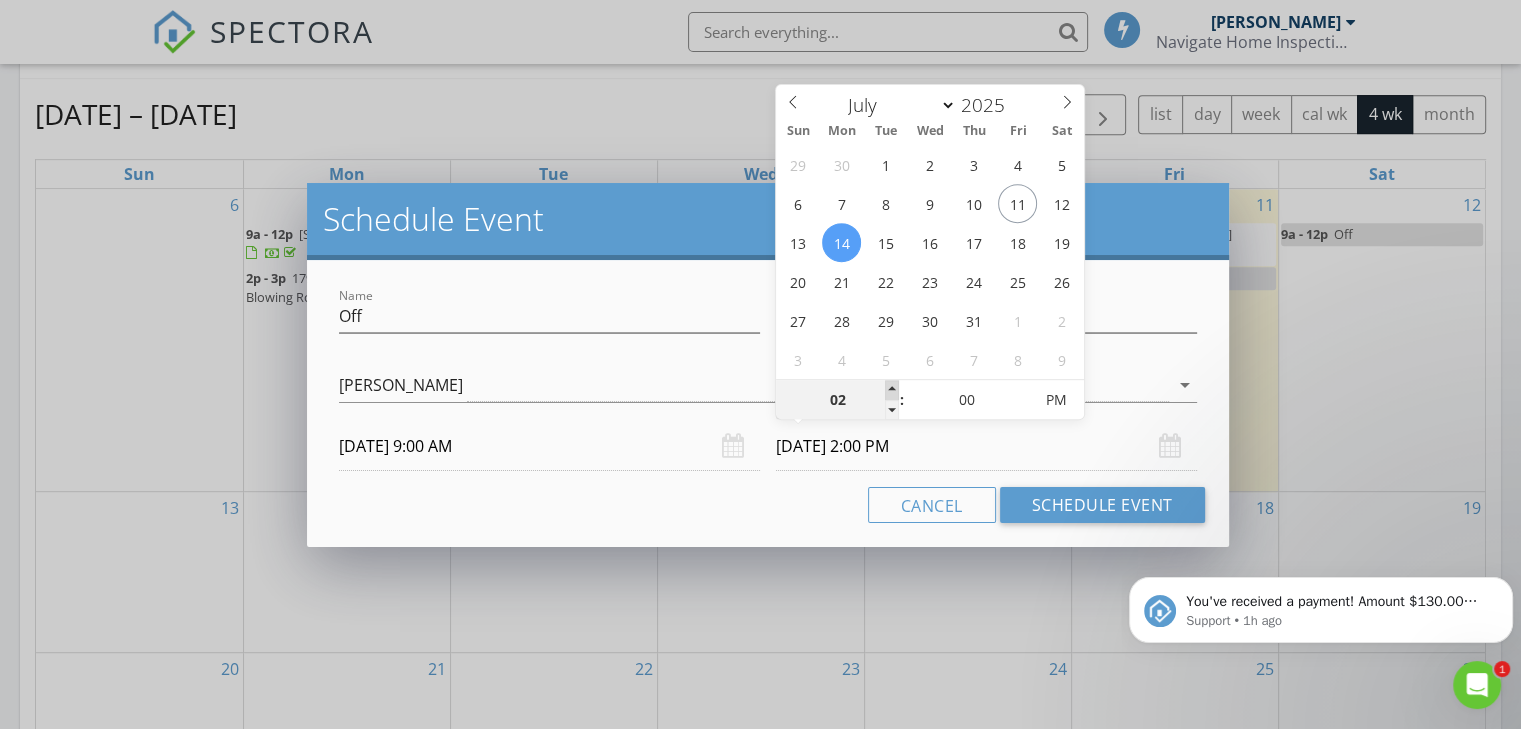click at bounding box center [892, 390] 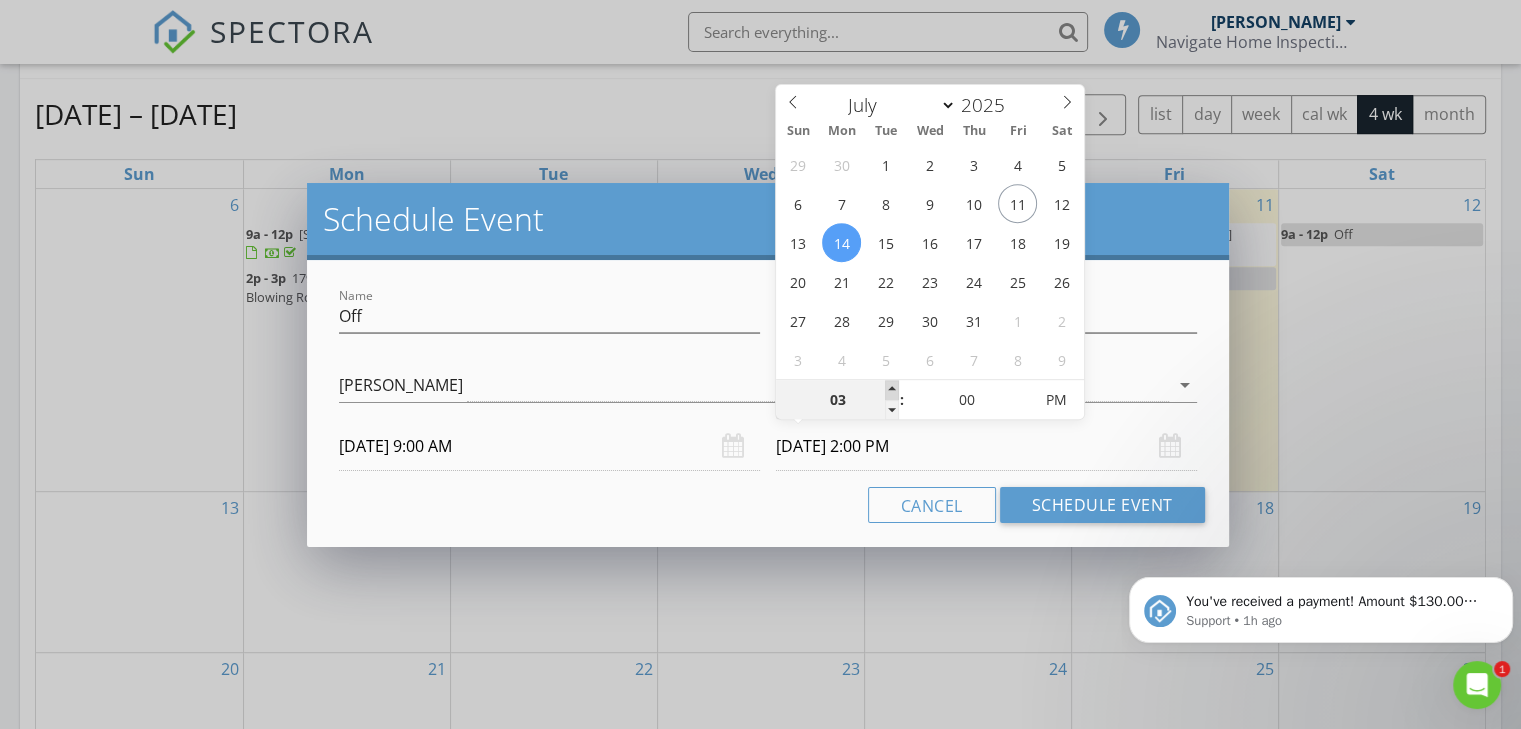 type on "[DATE] 3:00 PM" 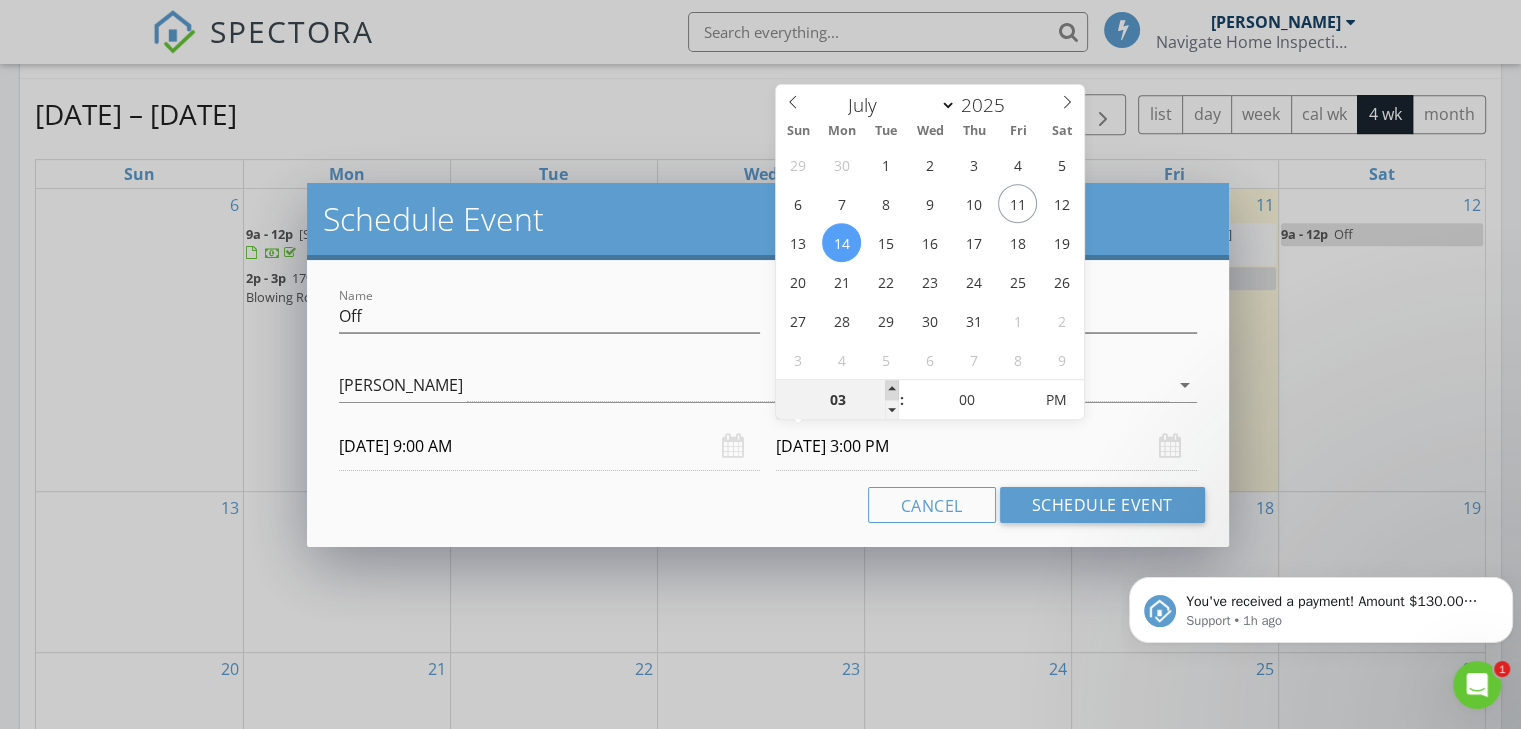 click at bounding box center [892, 390] 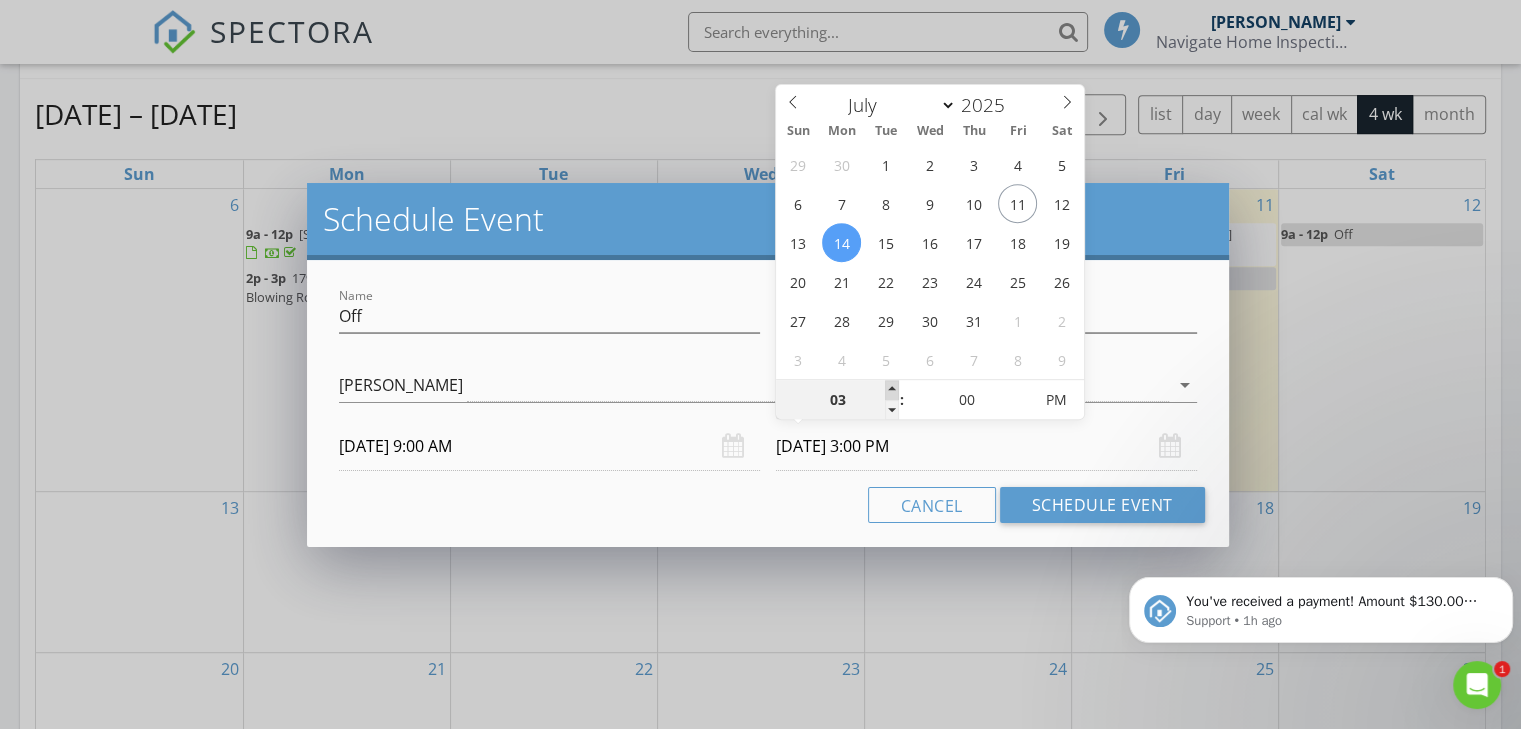 type on "04" 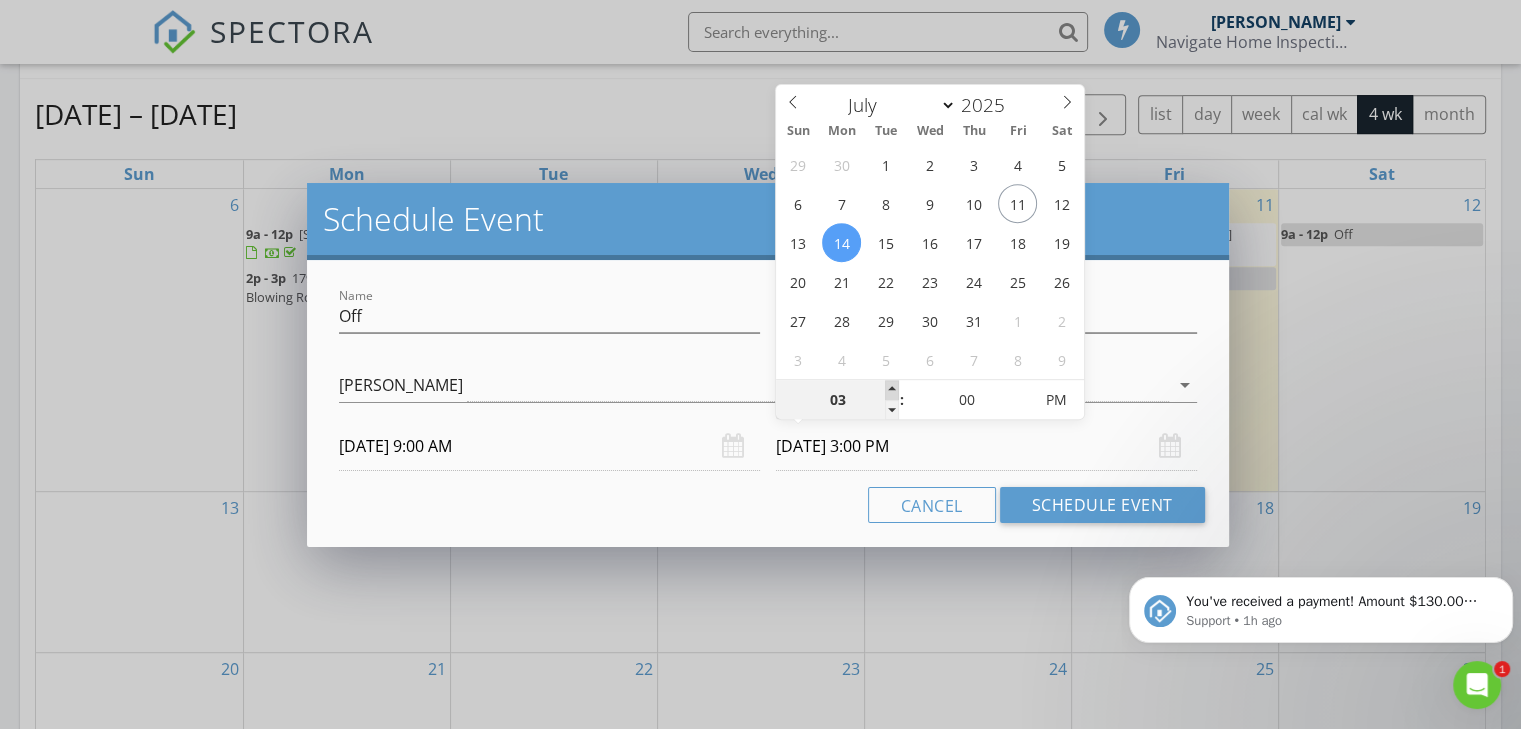 type on "[DATE] 4:00 PM" 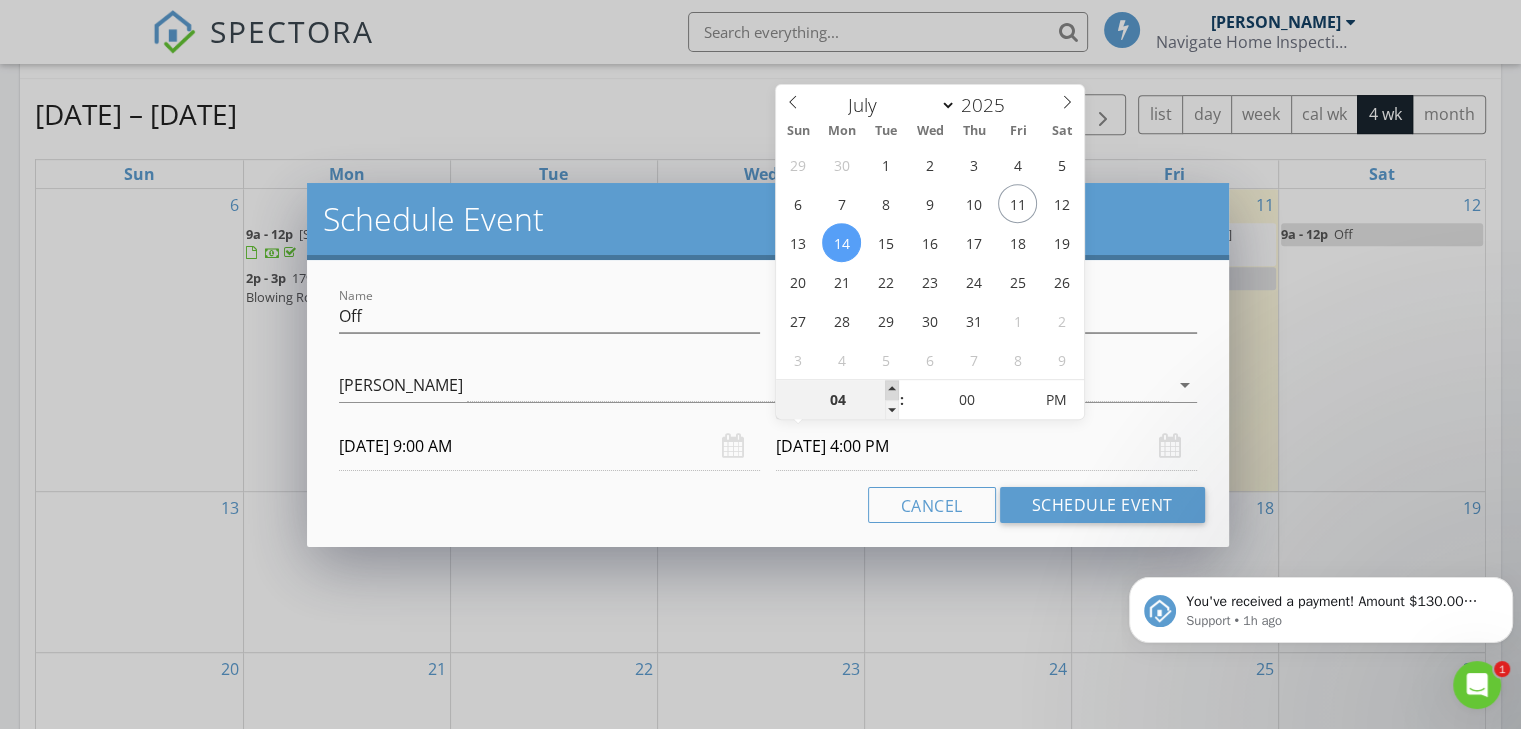 click at bounding box center (892, 390) 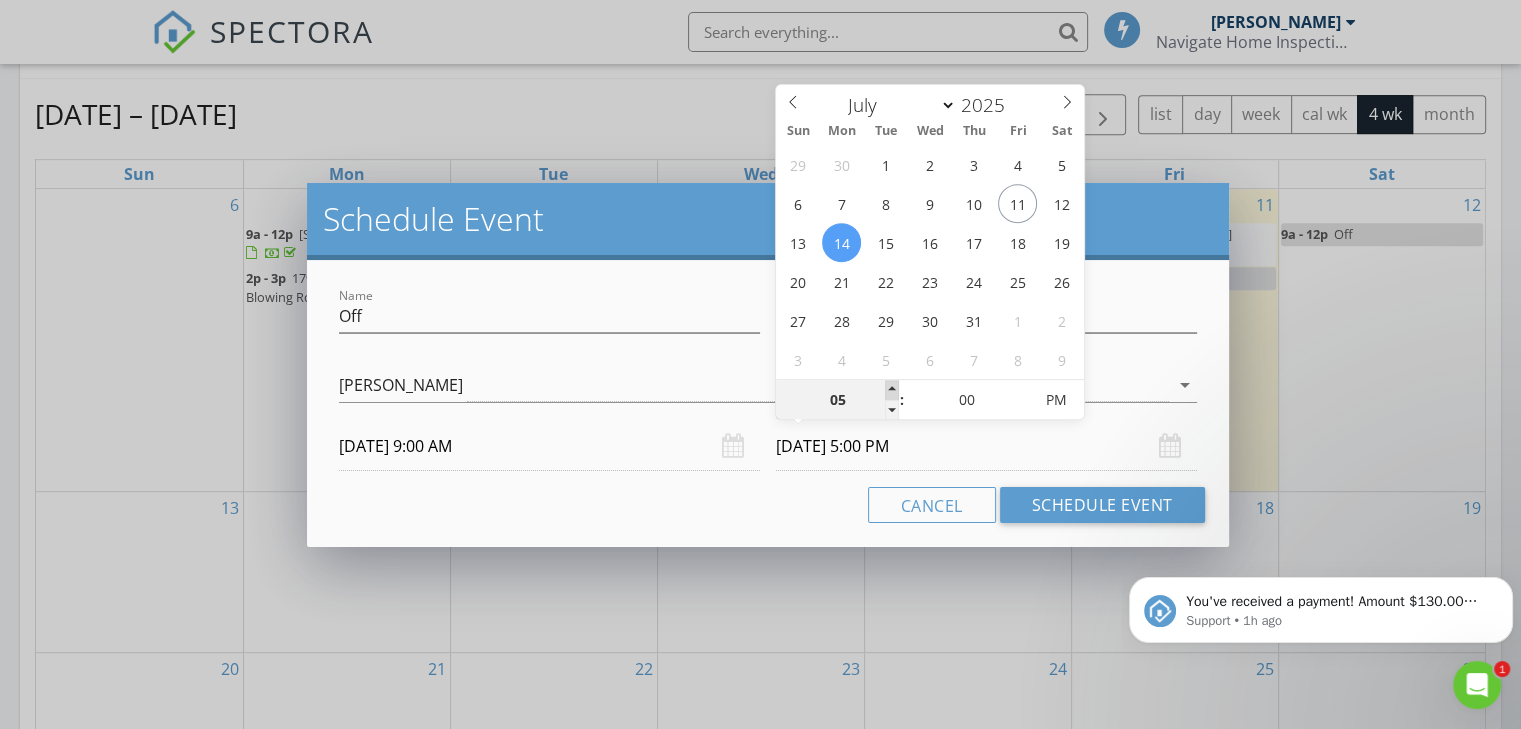 click at bounding box center (892, 390) 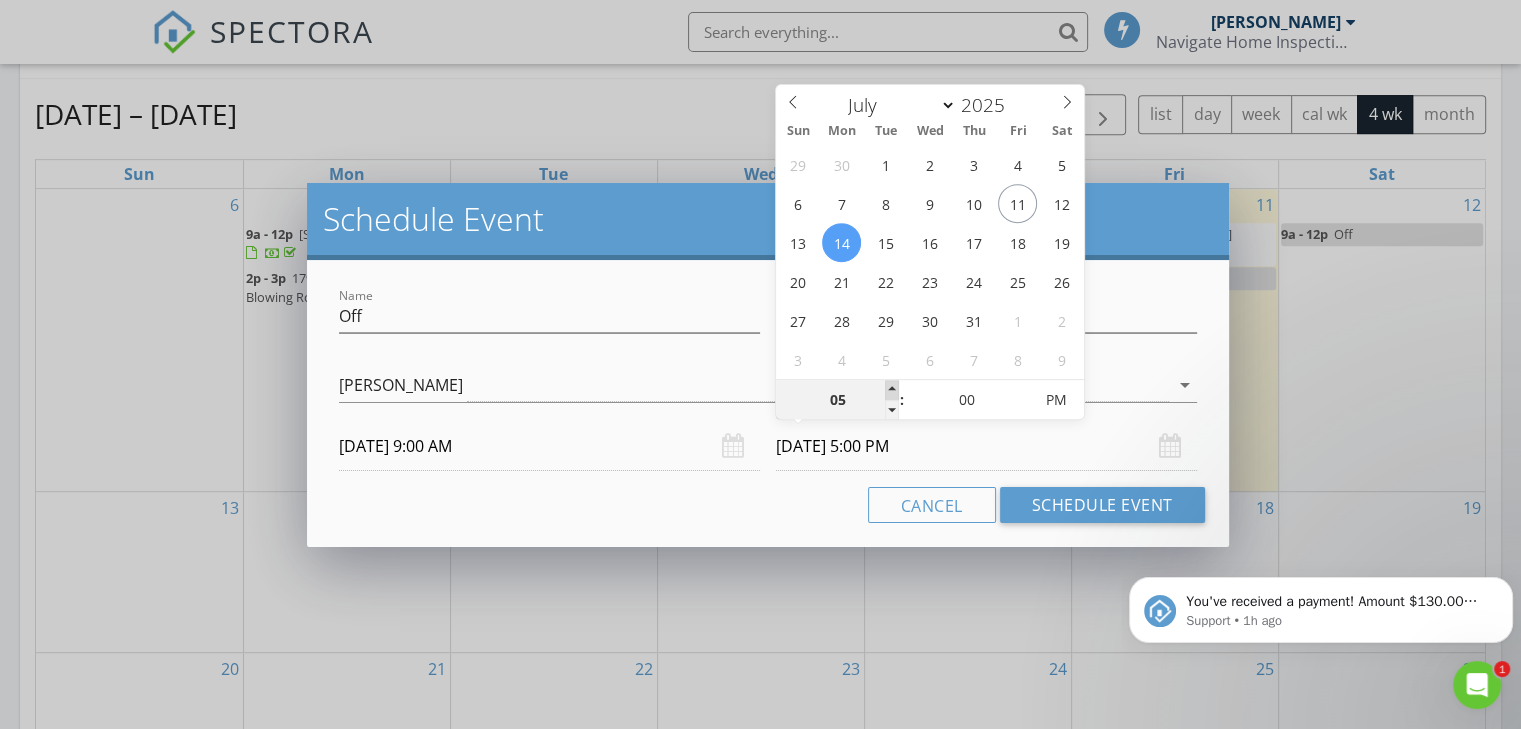 type on "06" 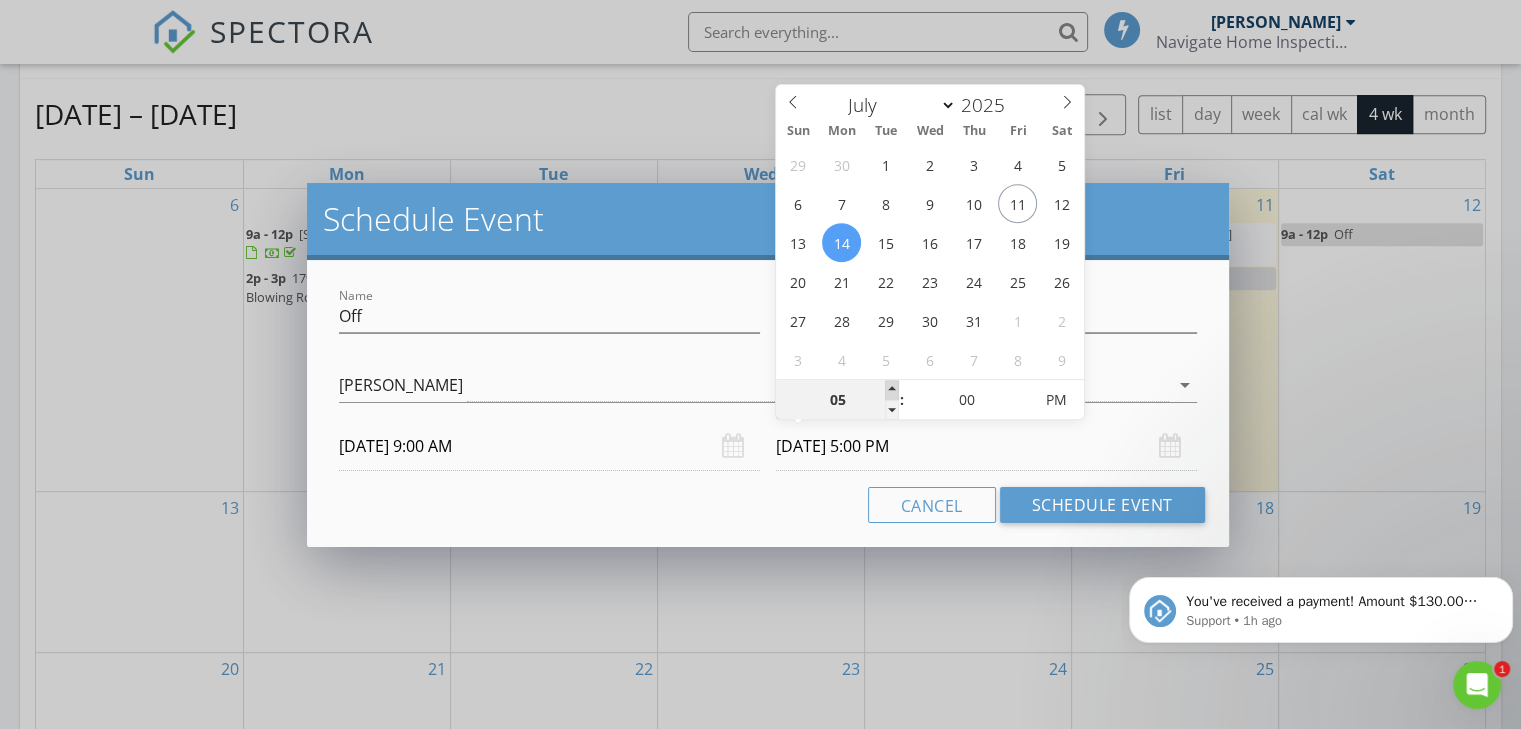 type on "[DATE] 6:00 PM" 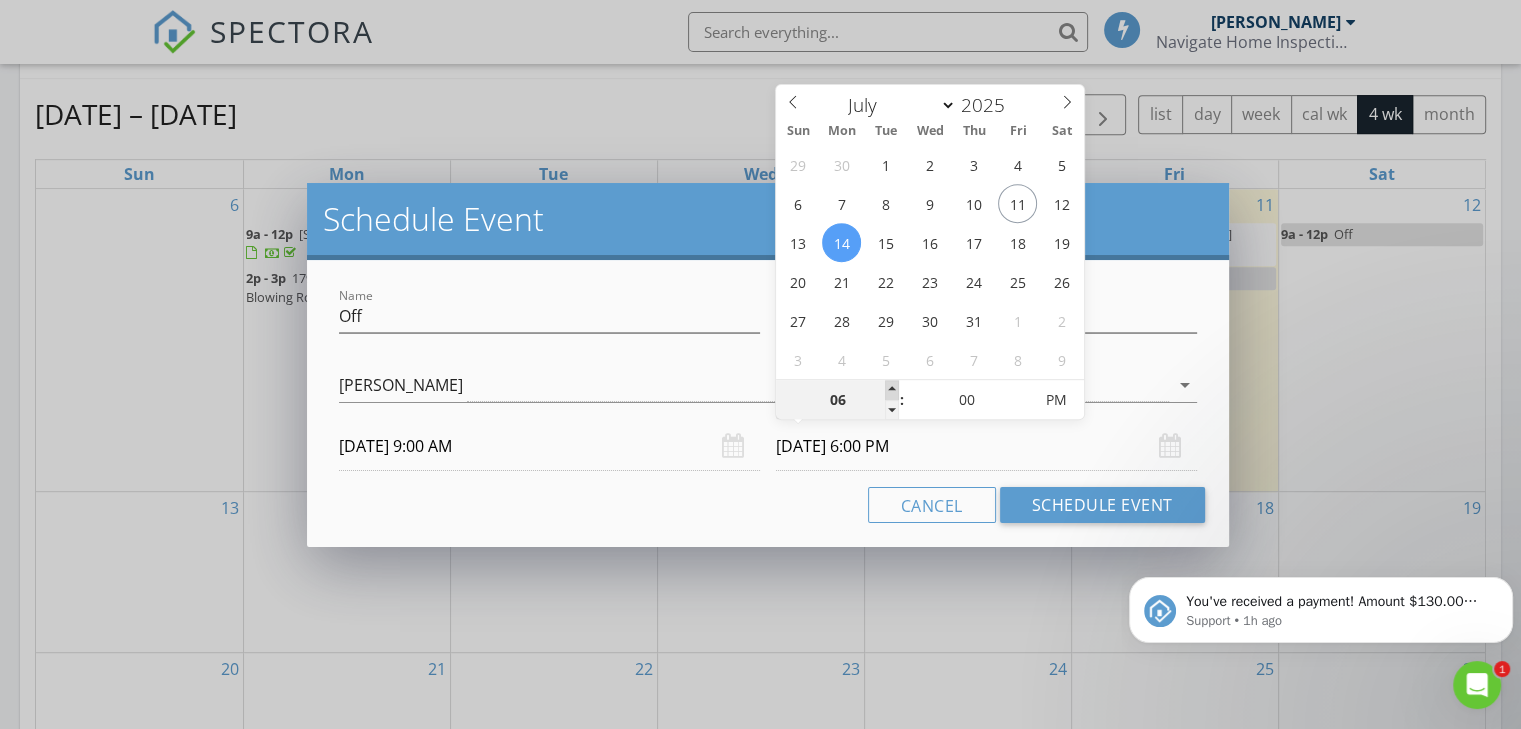 click at bounding box center (892, 390) 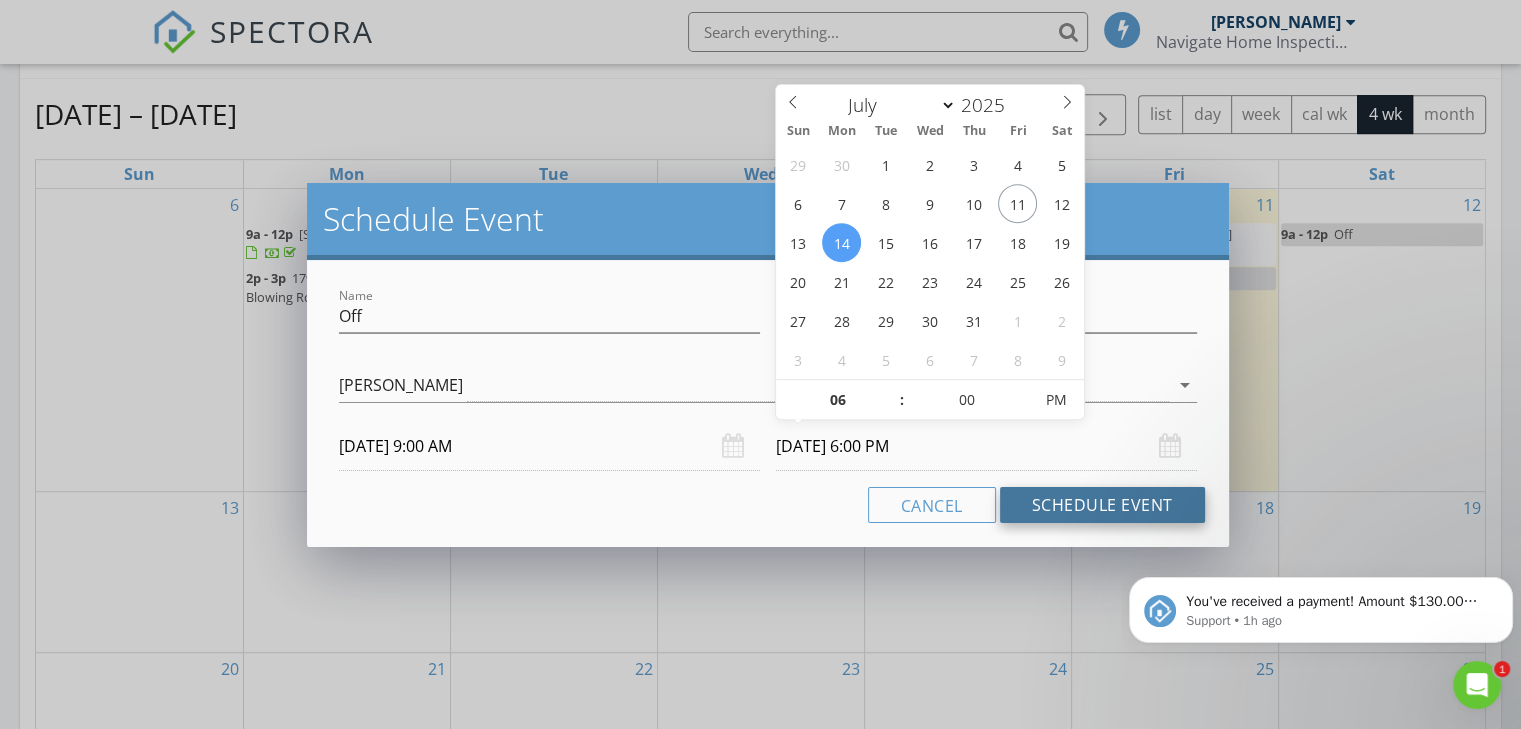 click on "Schedule Event" at bounding box center [1102, 505] 